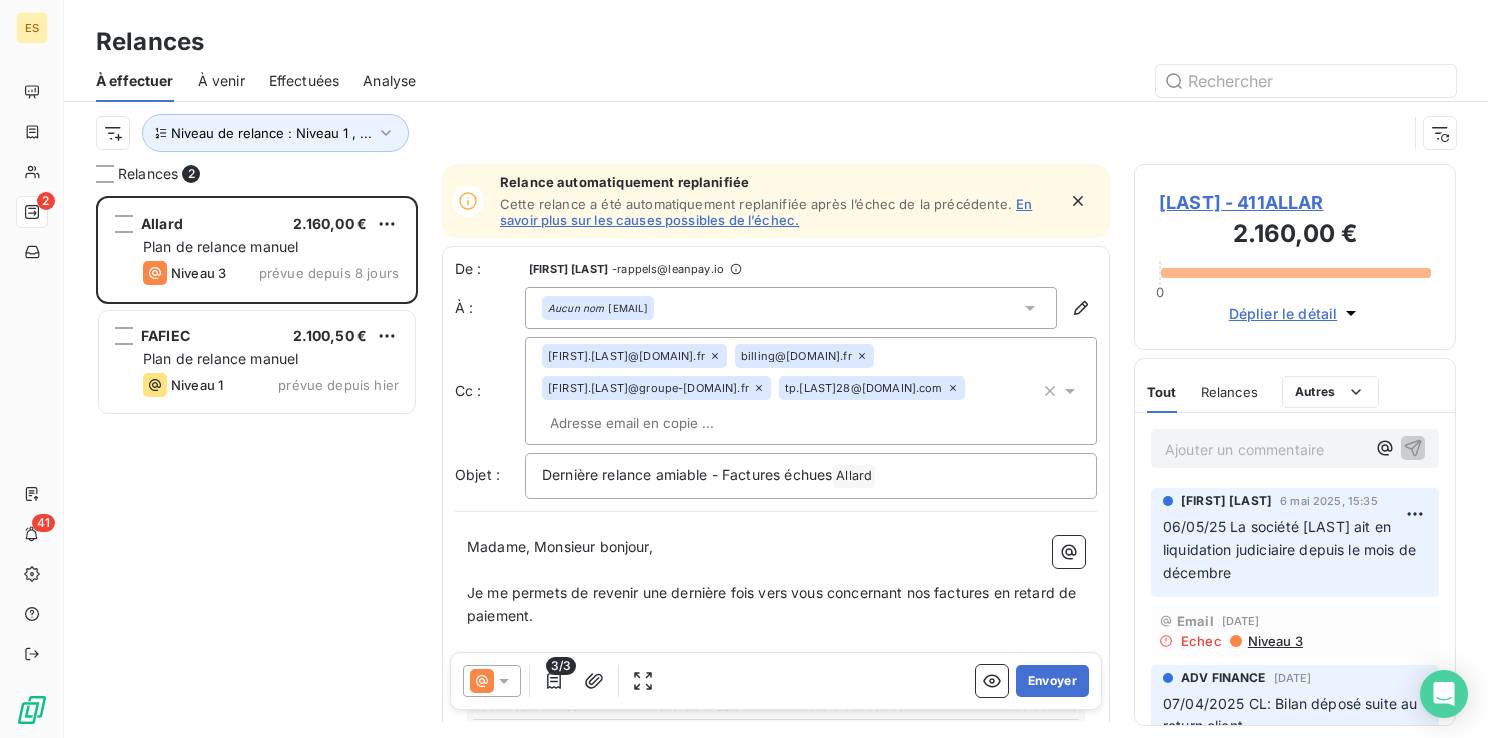 scroll, scrollTop: 0, scrollLeft: 0, axis: both 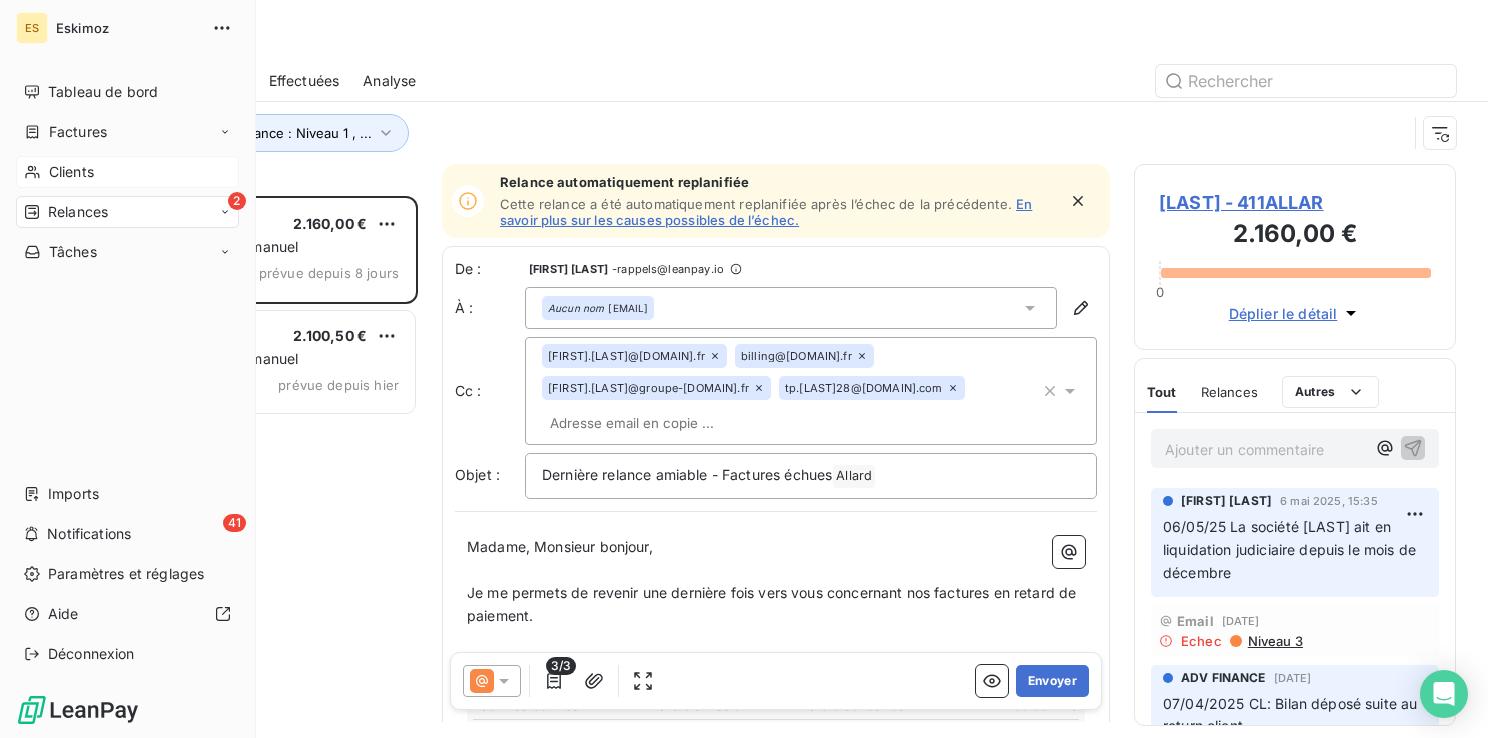 click on "Clients" at bounding box center [71, 172] 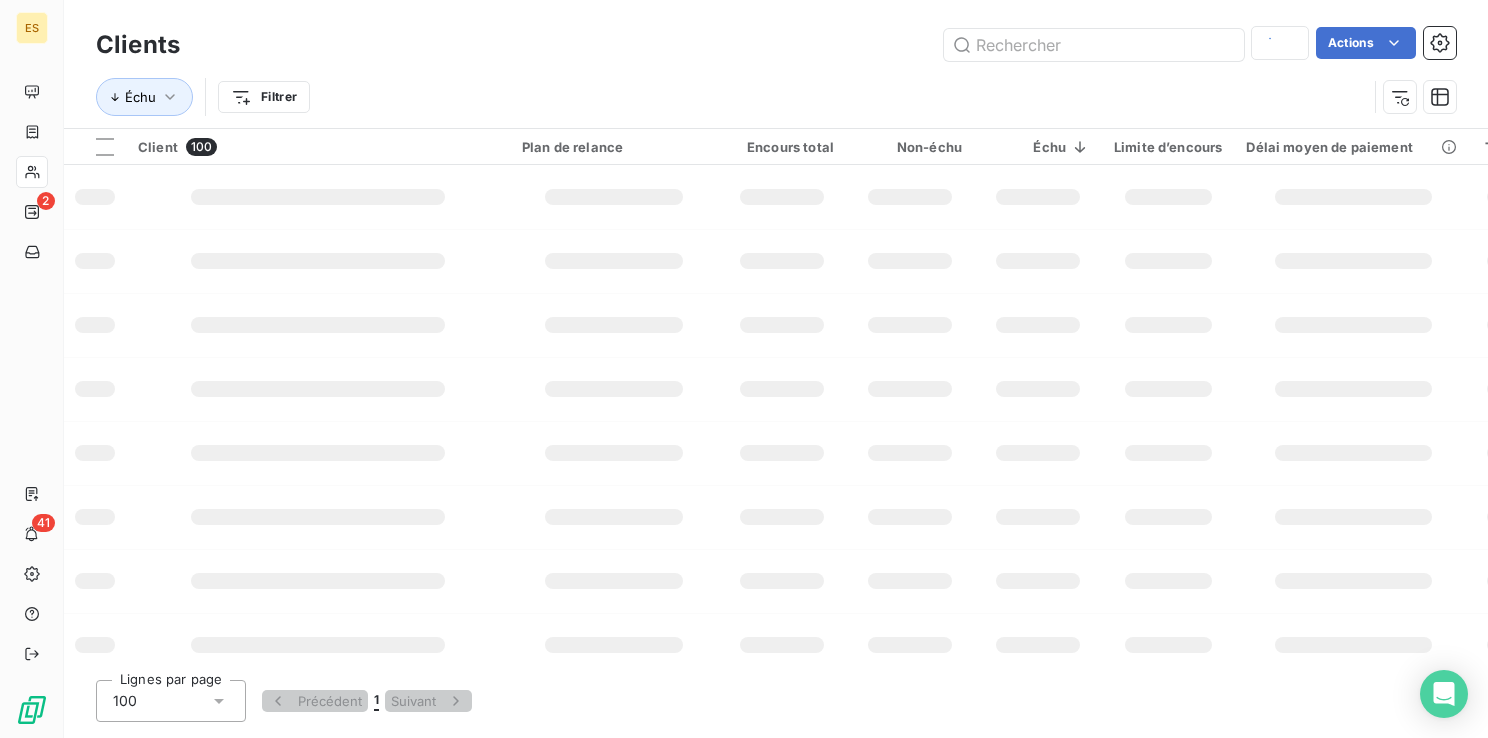 type on "[COMPANY]" 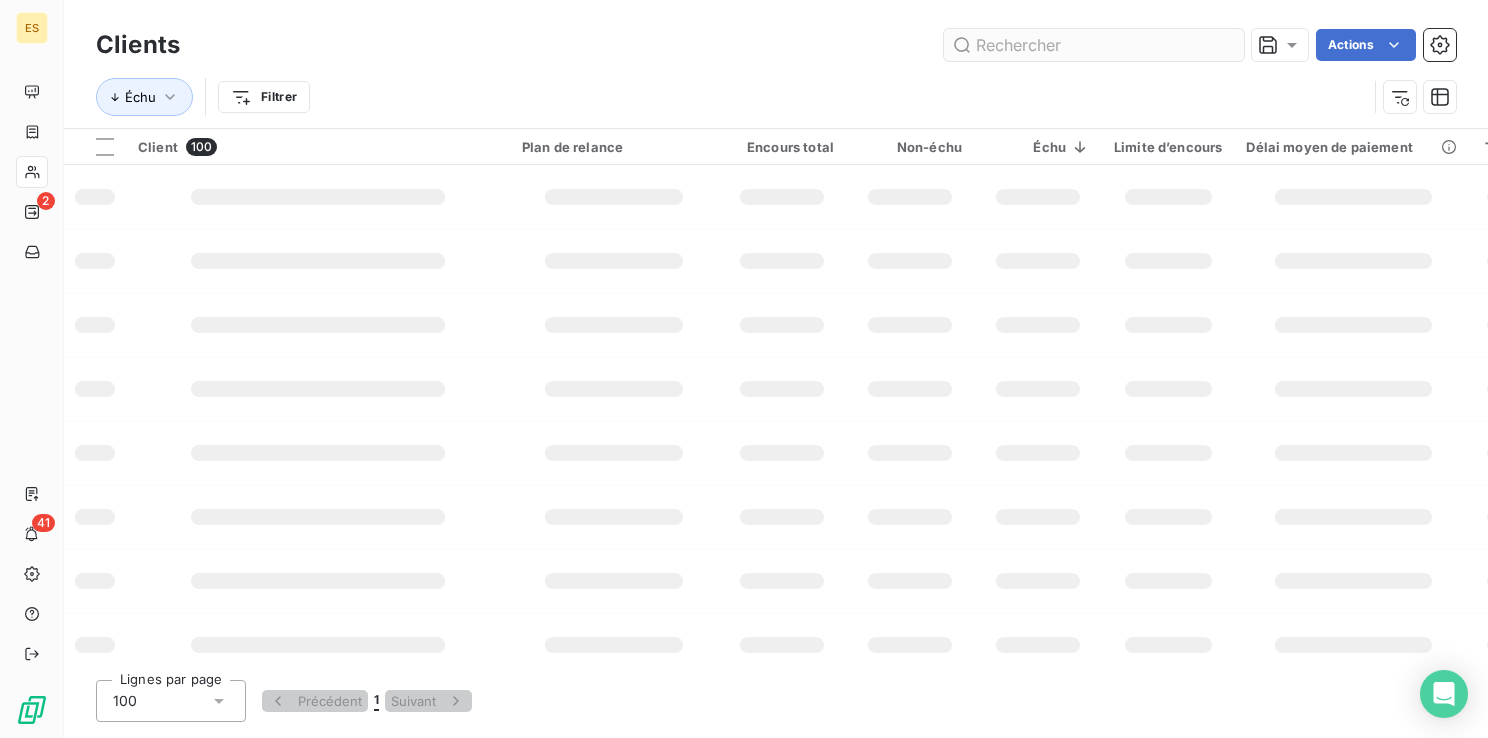 click at bounding box center [1094, 45] 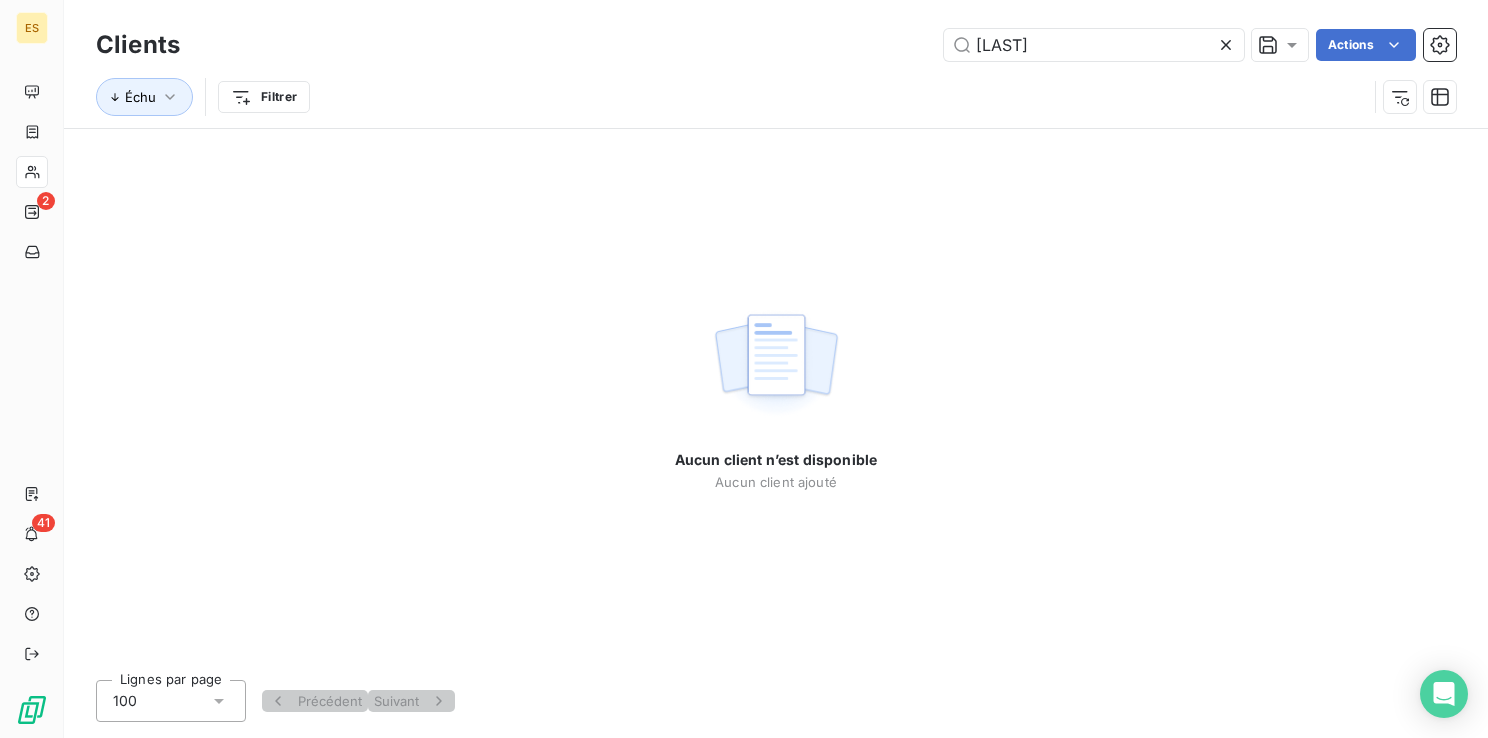 type on "[LAST]" 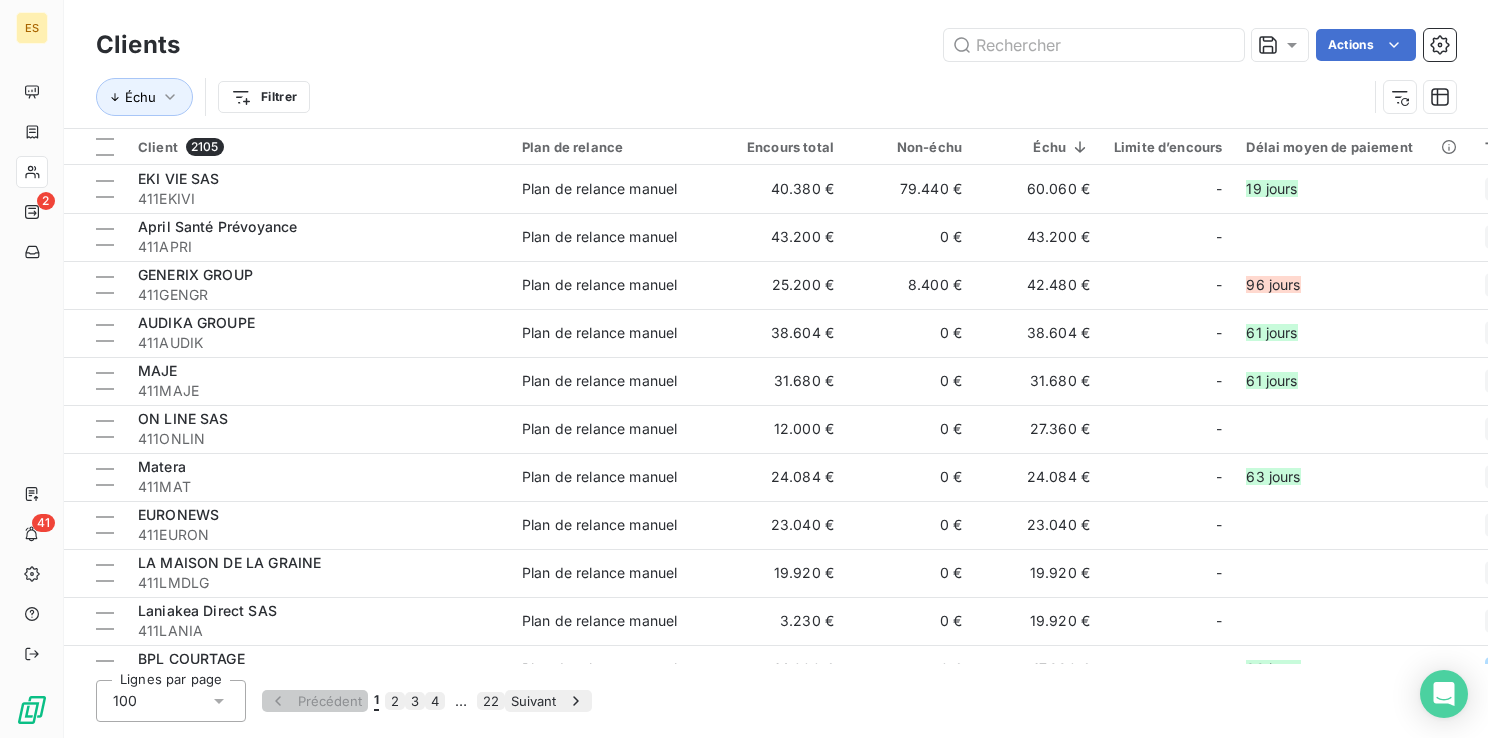 type on "s" 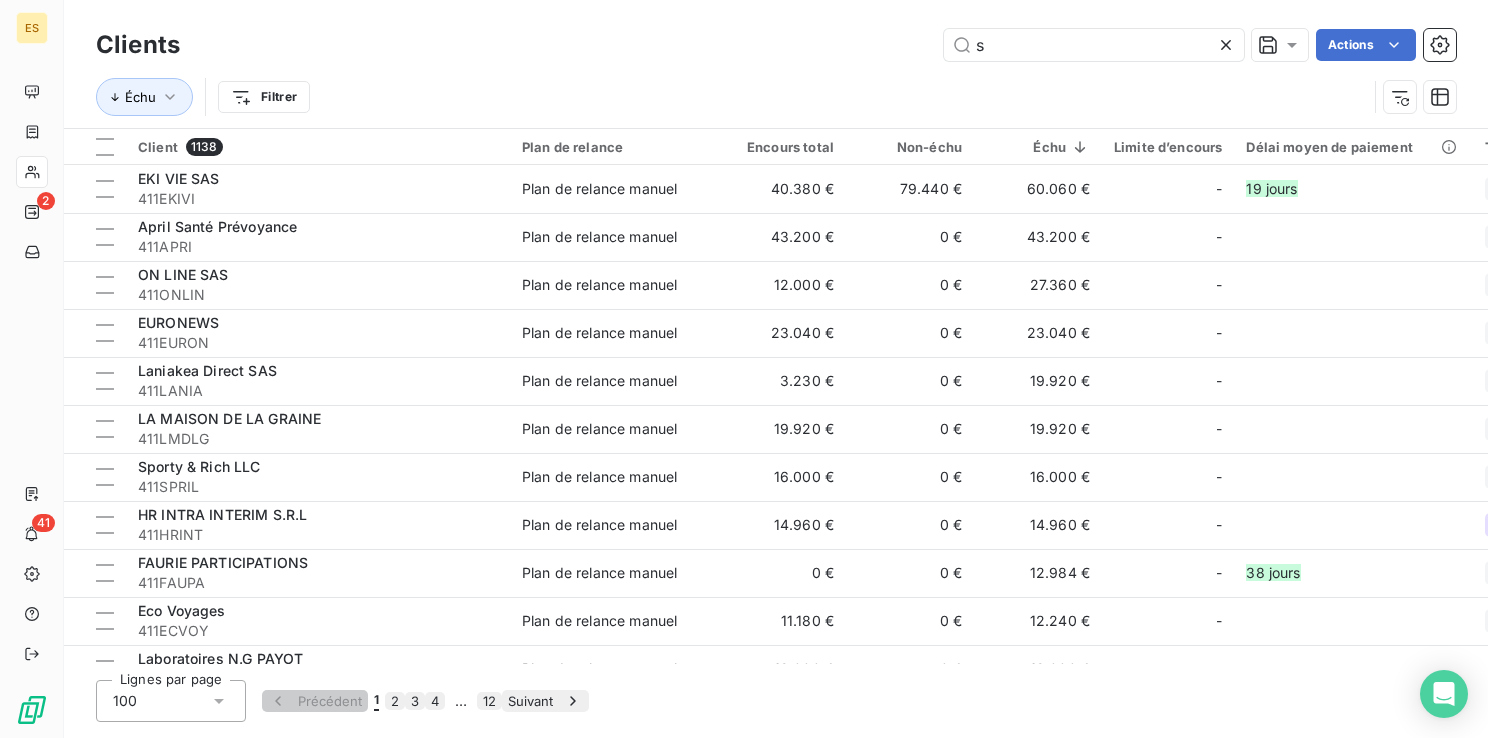type on "sum" 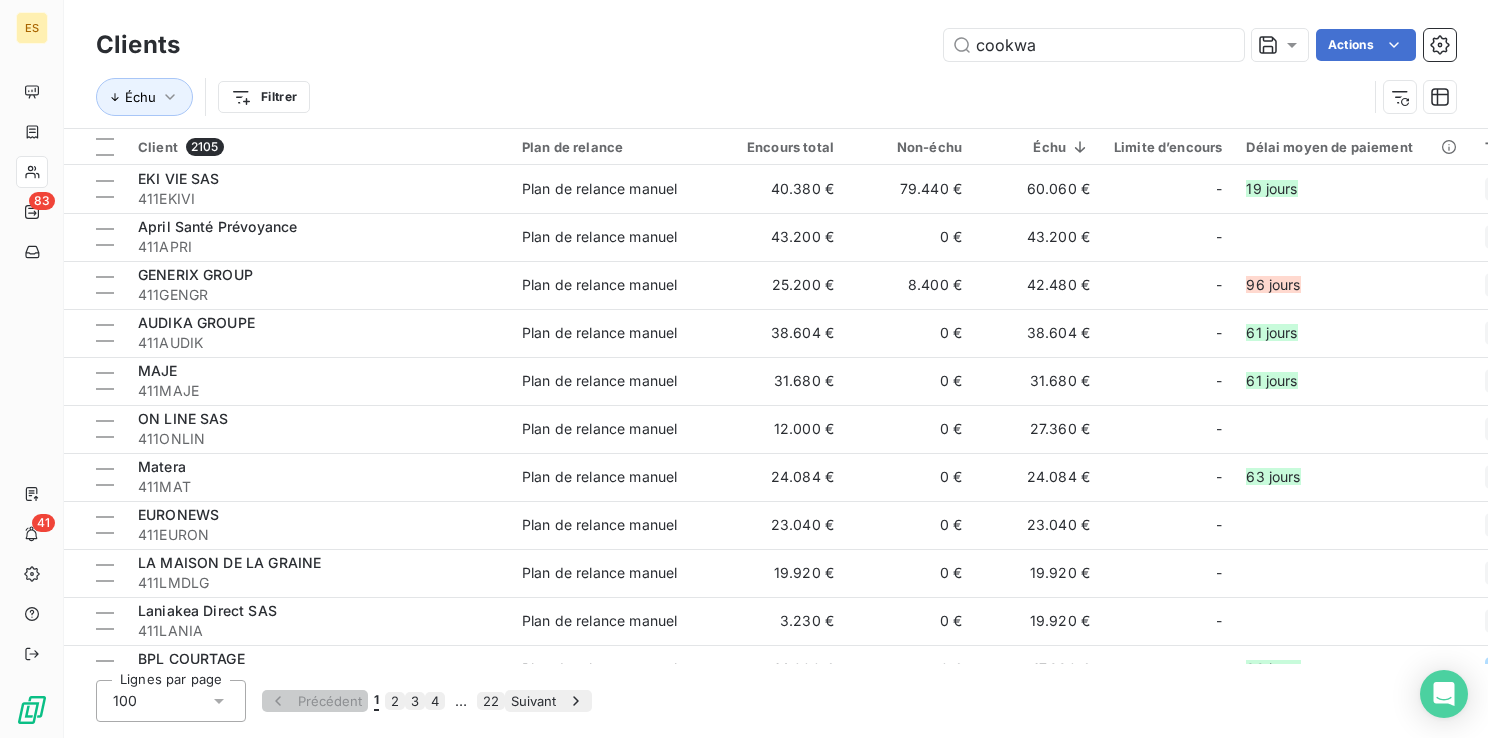 type on "cookware" 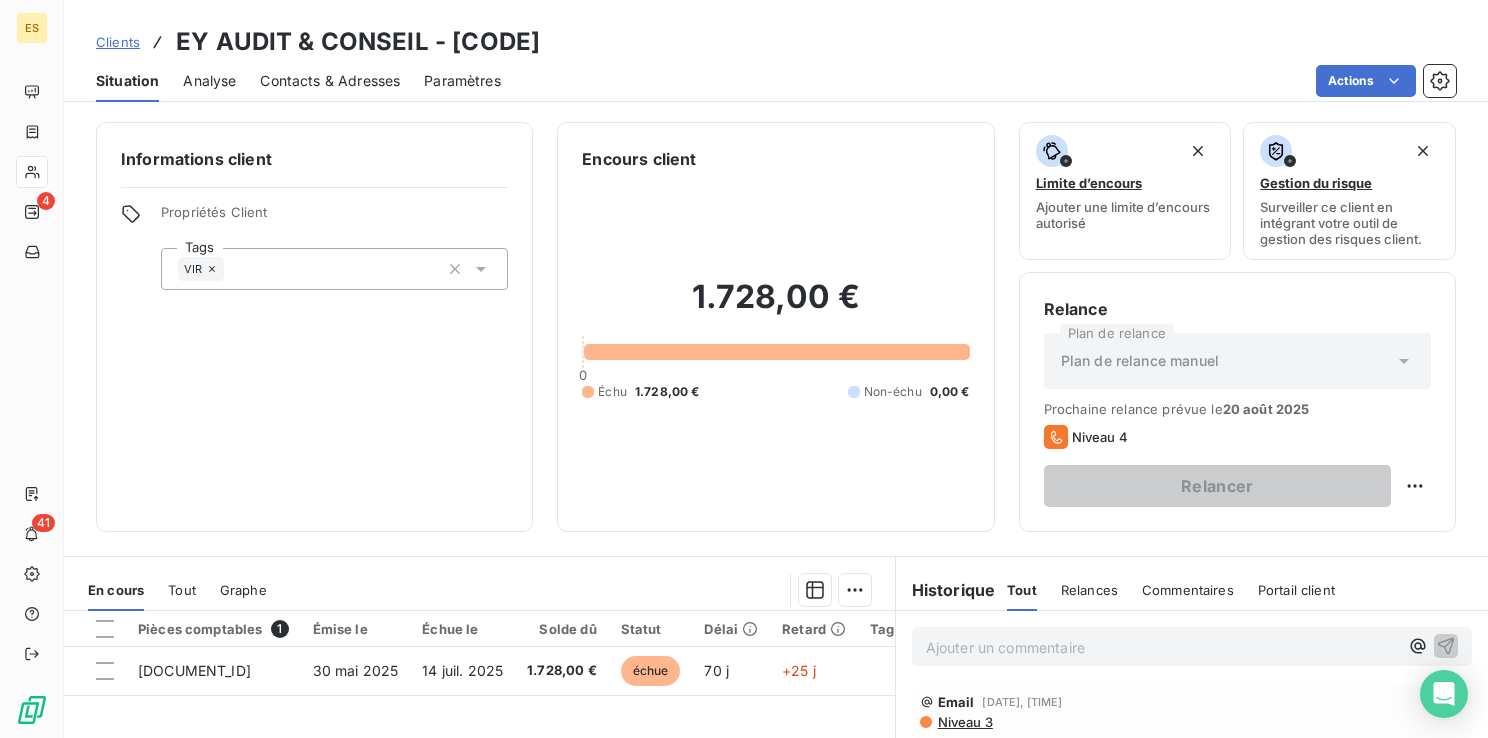 scroll, scrollTop: 0, scrollLeft: 0, axis: both 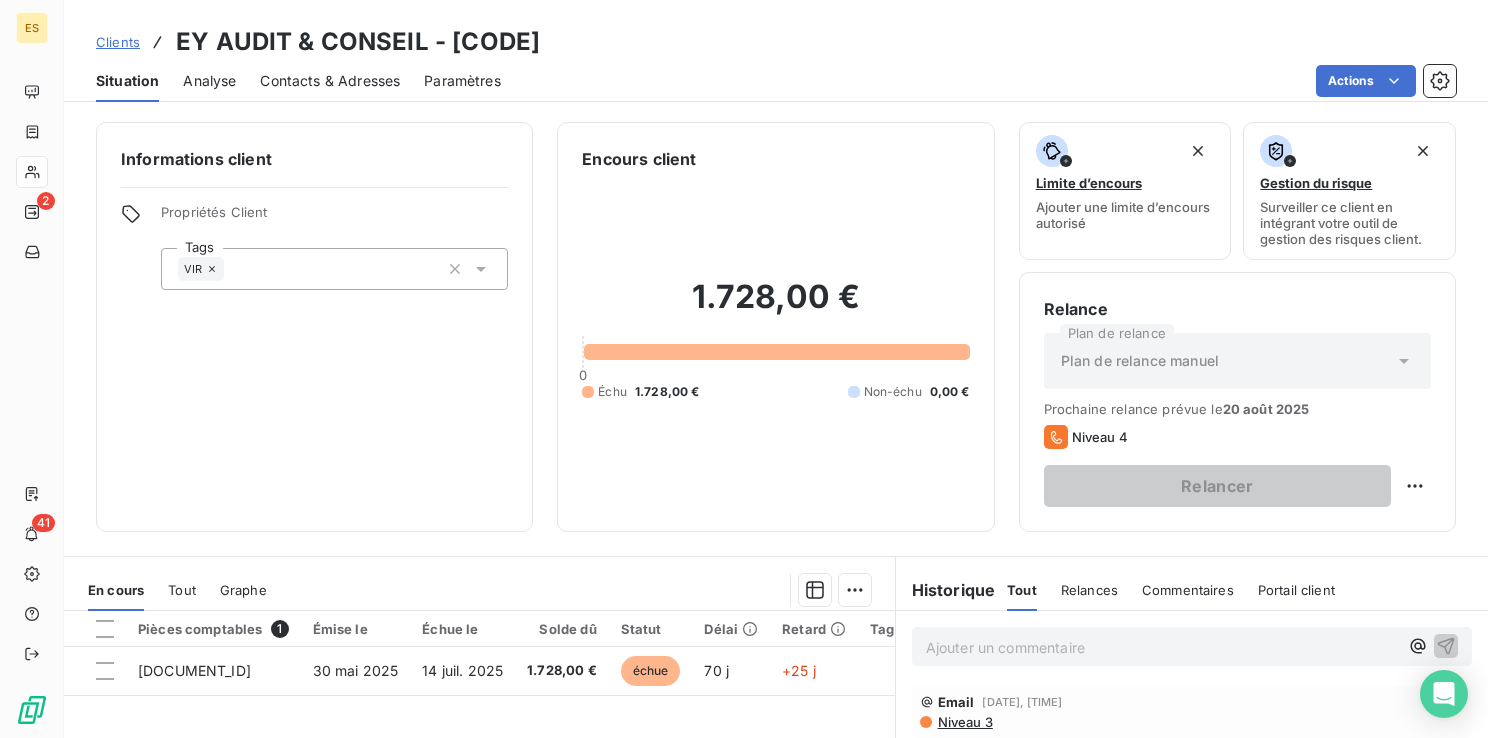 click on "Clients" at bounding box center (118, 42) 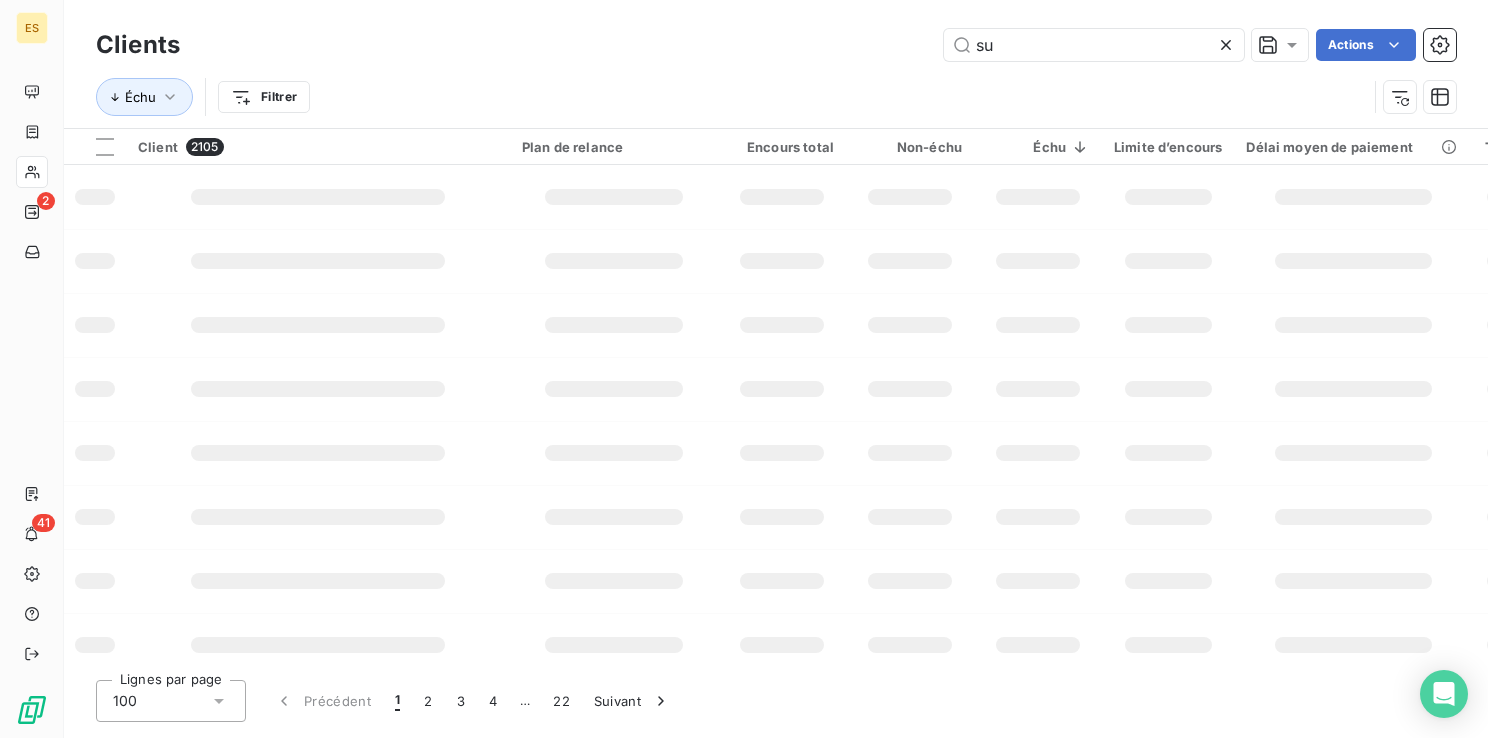 type on "s" 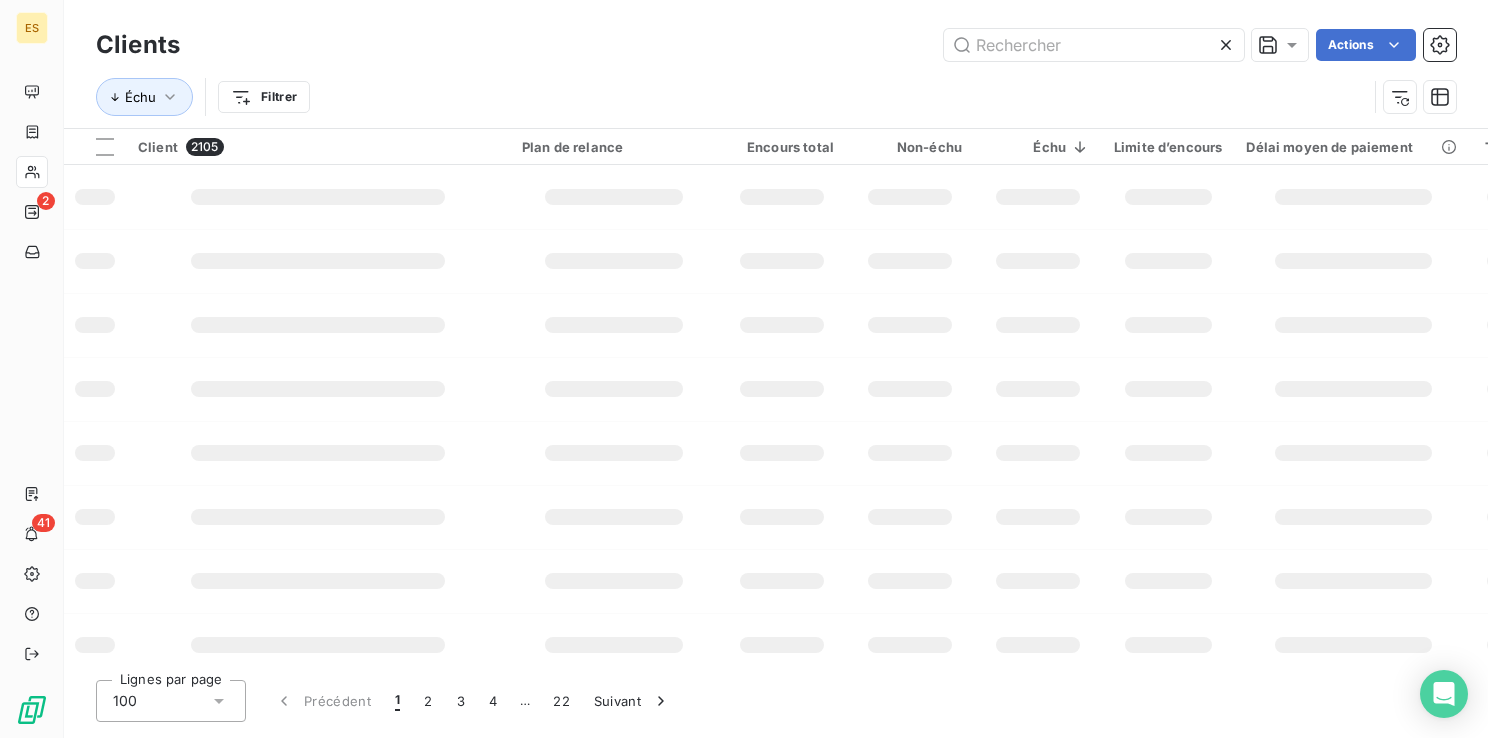 type on "m" 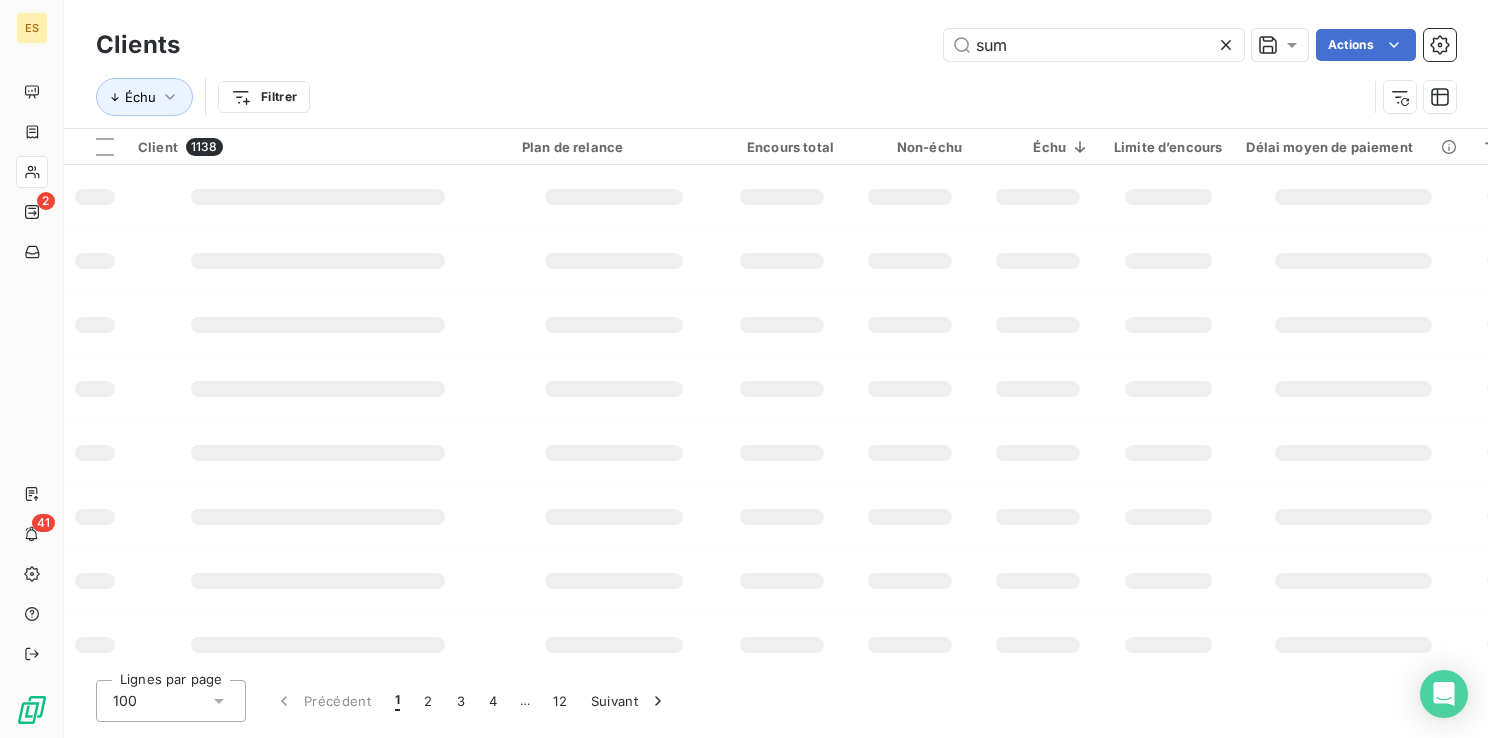 type on "sump" 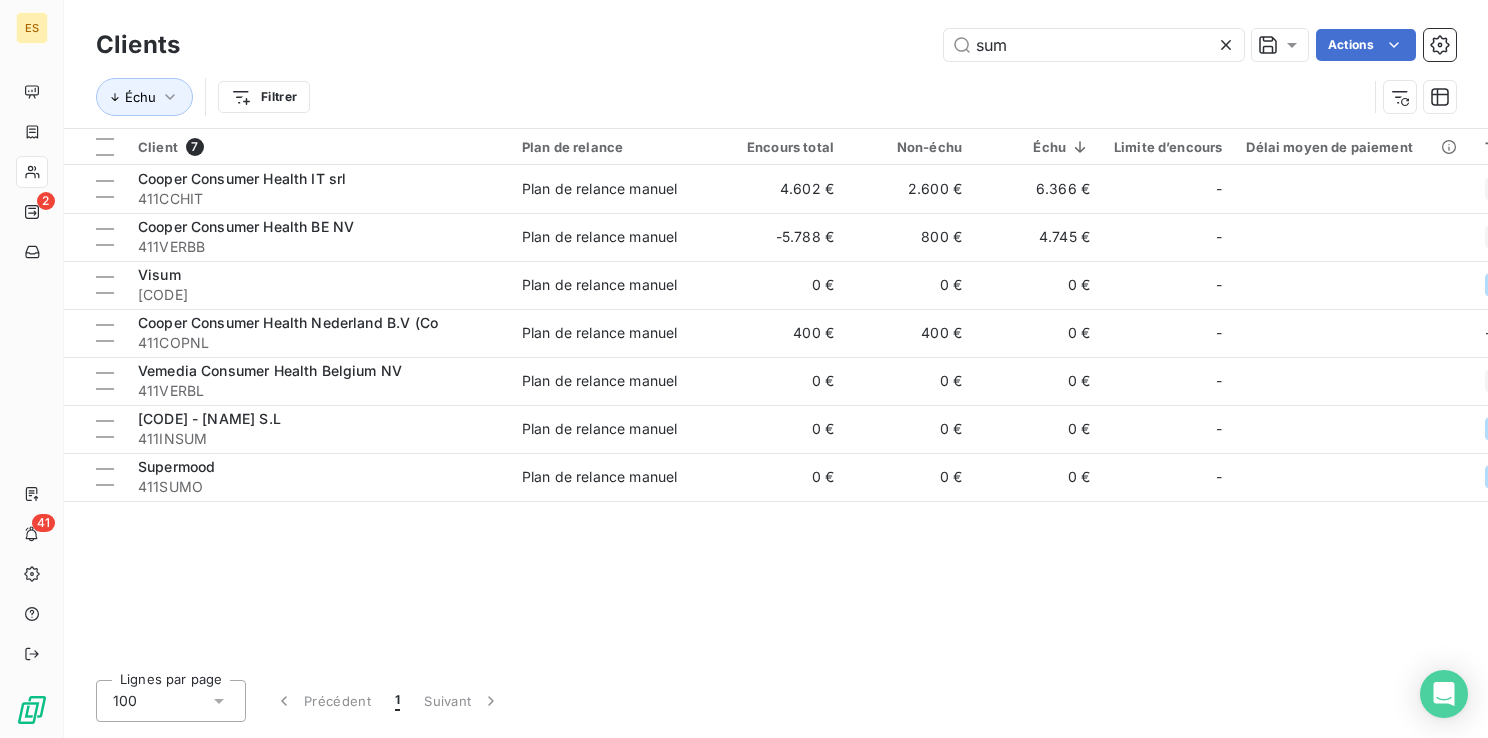 type on "sum" 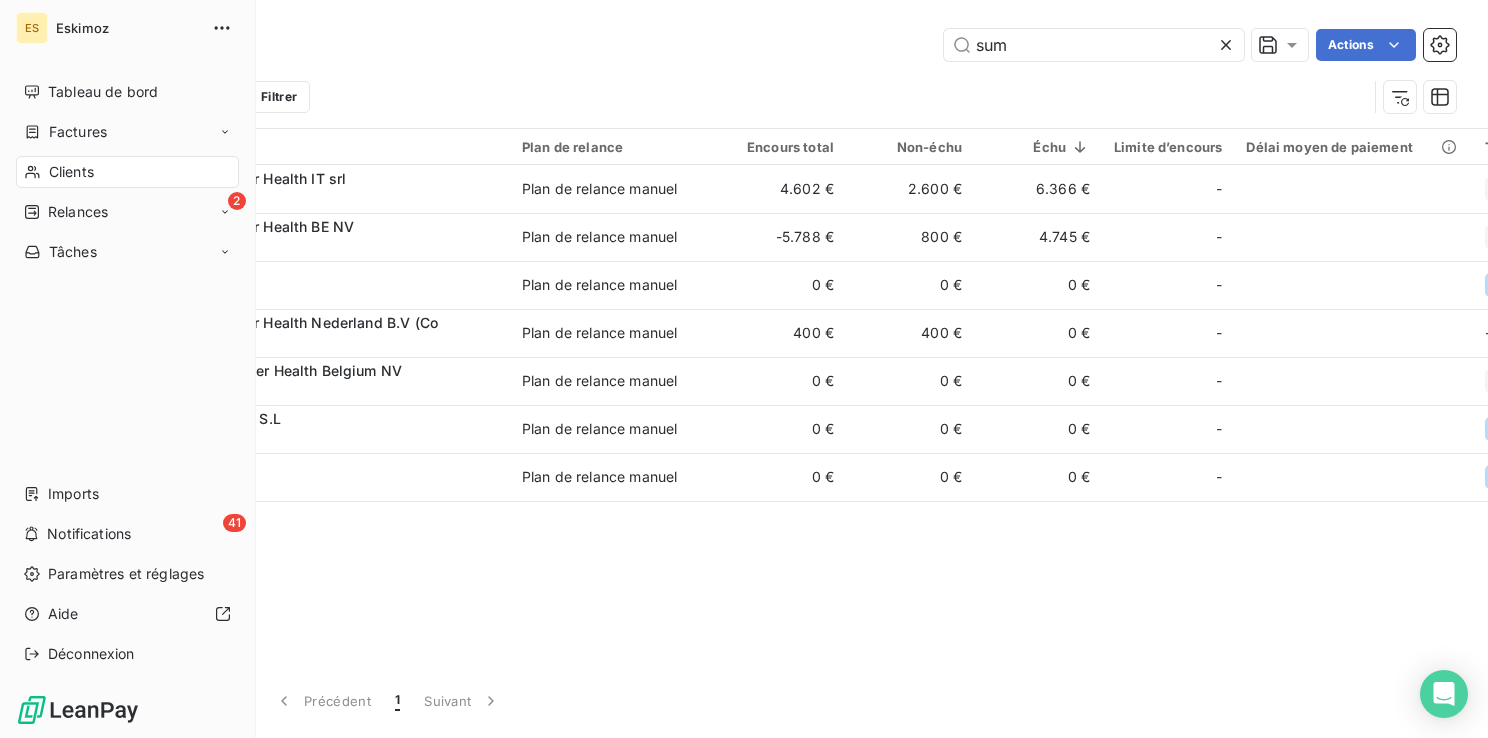 click on "Tableau de bord Factures Clients 2 Relances Tâches Imports 41 Notifications Paramètres et réglages Aide Déconnexion" at bounding box center (127, 373) 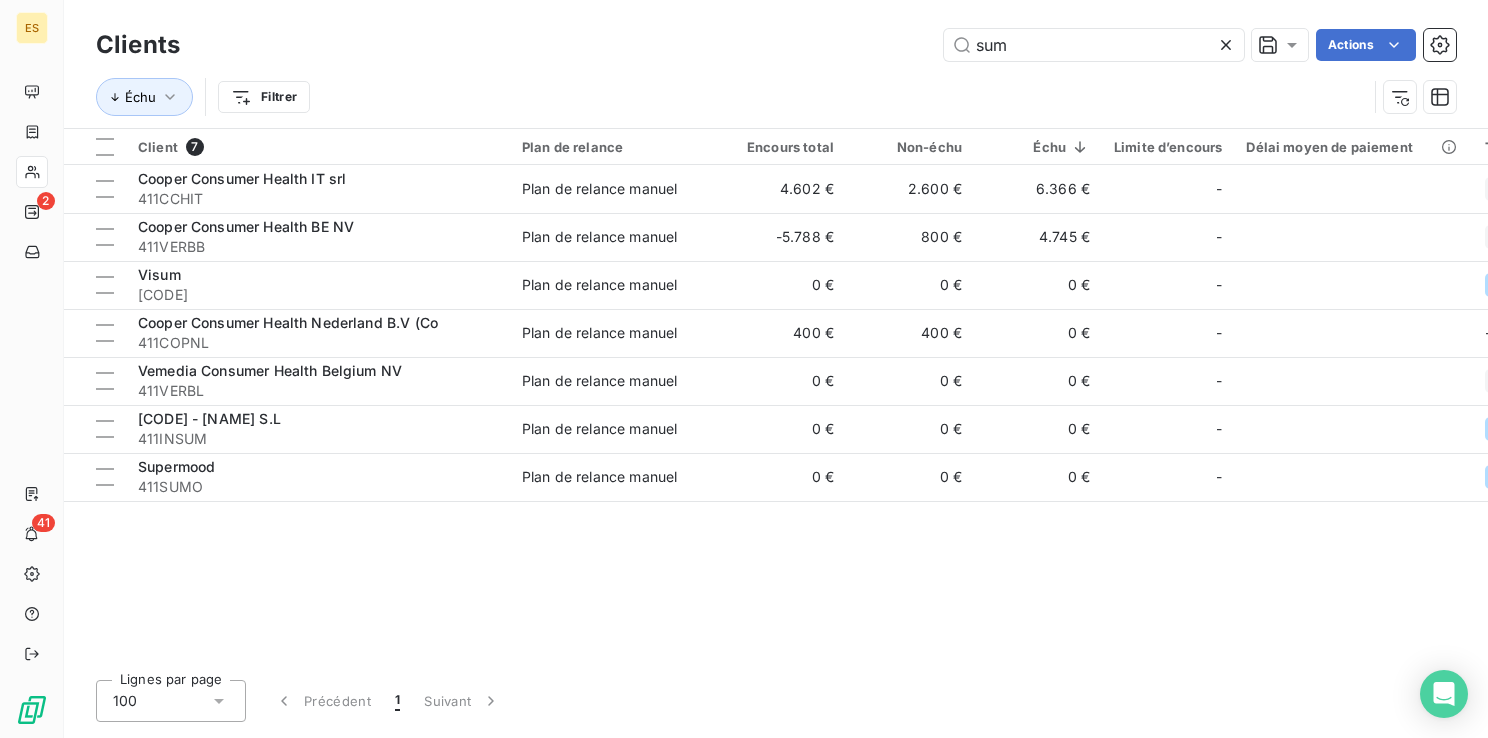click 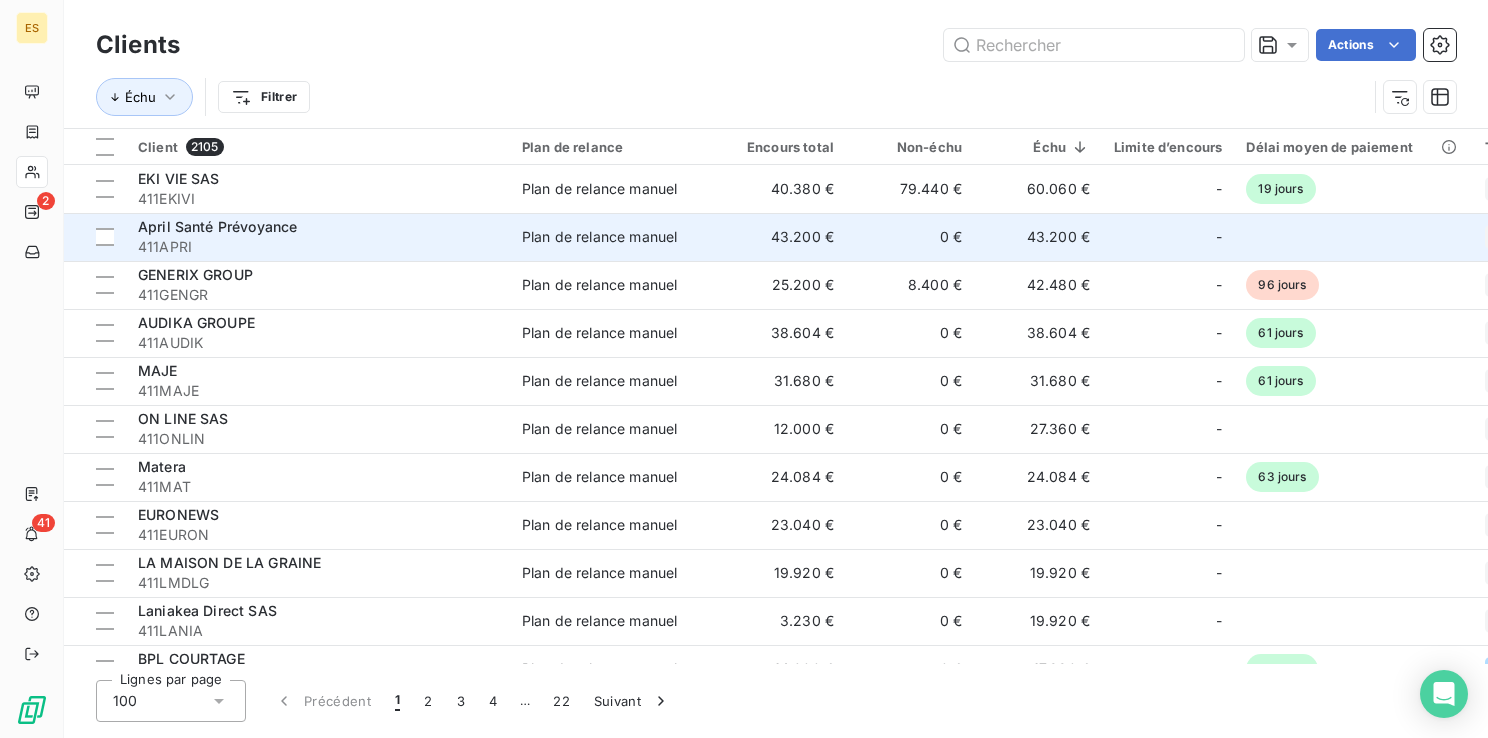 click on "411APRI" at bounding box center (318, 247) 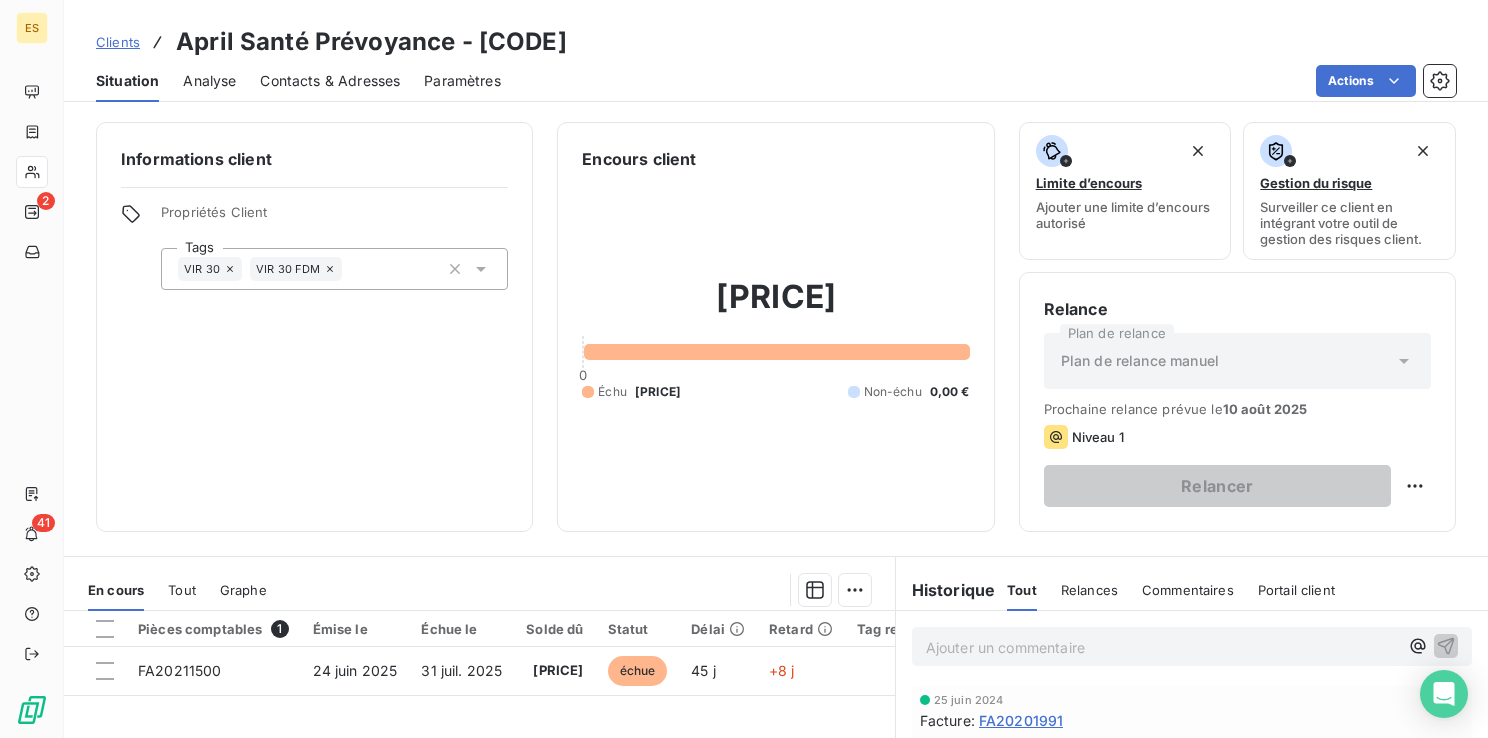 click 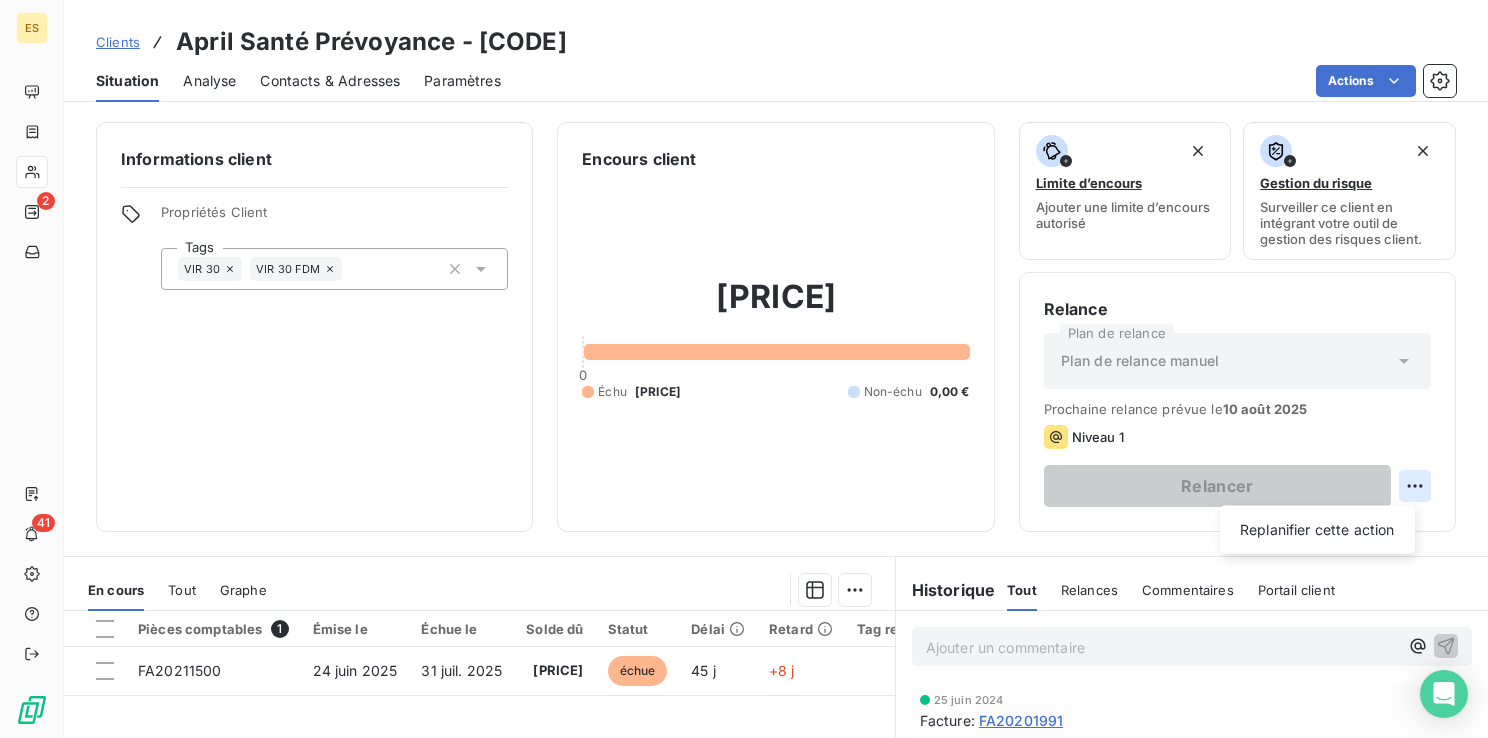 click on "Clients April Santé Prévoyance - [CODE] Situation Analyse Contacts & Adresses Paramètres Actions Informations client Propriétés Client Tags VIR 30 VIR 30 FDM Encours client   [PRICE] [NUMBER] Échu [PRICE] Non-échu [PRICE]     Limite d’encours Ajouter une limite d’encours autorisé Gestion du risque Surveiller ce client en intégrant votre outil de gestion des risques client. Relance Plan de relance Plan de relance manuel Prochaine relance prévue le  [DATE] Niveau 1 Relancer Replanifier cette action En cours Tout Graphe Pièces comptables 1 Émise le Échue le Solde dû Statut Délai   Retard   Tag relance   [DOCUMENT_ID] [DATE] [DATE] [PRICE] échue [NUMBER] j +[NUMBER] j Lignes par page [NUMBER] Précédent 1 Suivant Historique Tout Relances Commentaires Portail client Tout Relances Commentaires Portail client Ajouter un commentaire ﻿ [DATE] Facture  : [DOCUMENT_ID] Paiement reçu [PRICE] Email [DATE], [TIME] Niveau 2 Email Niveau 1 Email" at bounding box center (744, 369) 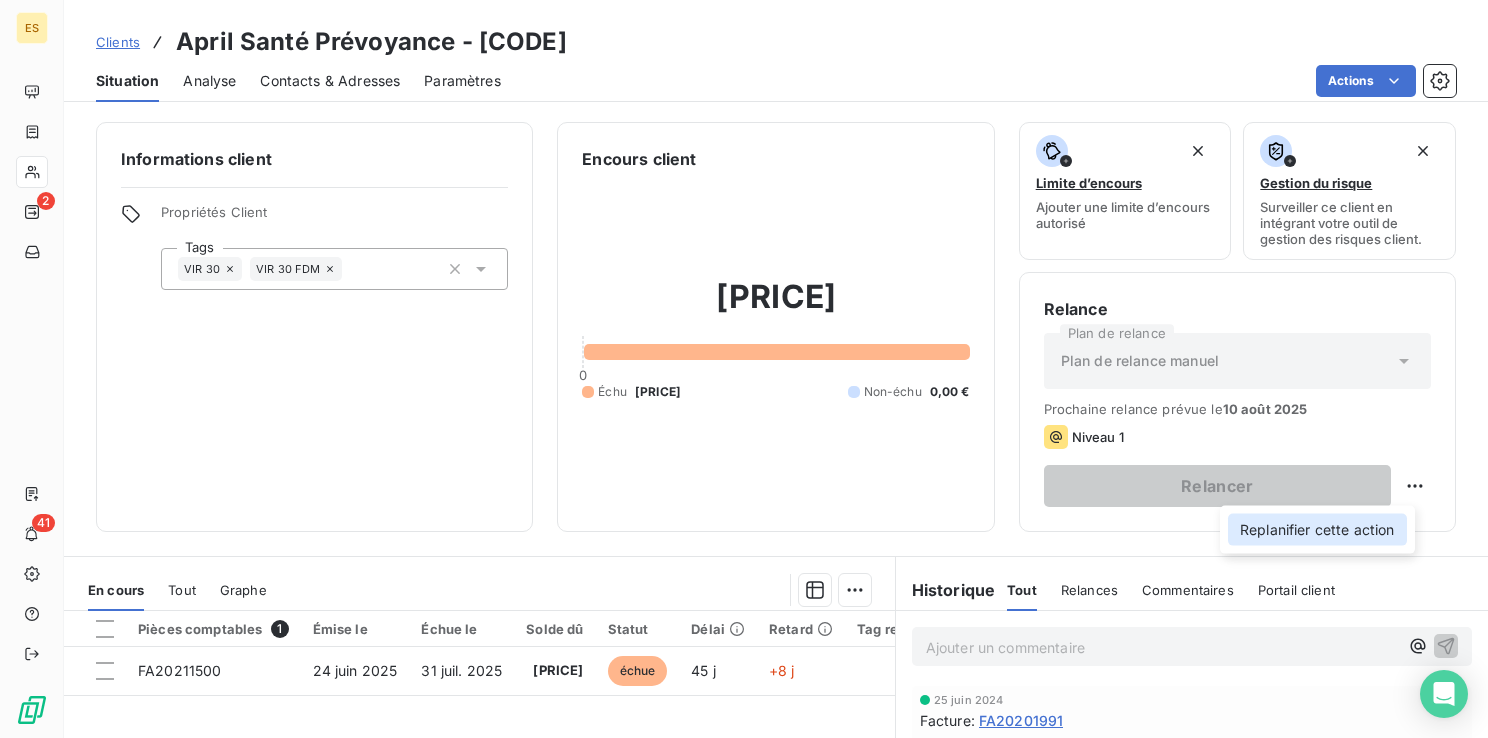 click on "Replanifier cette action" at bounding box center (1317, 530) 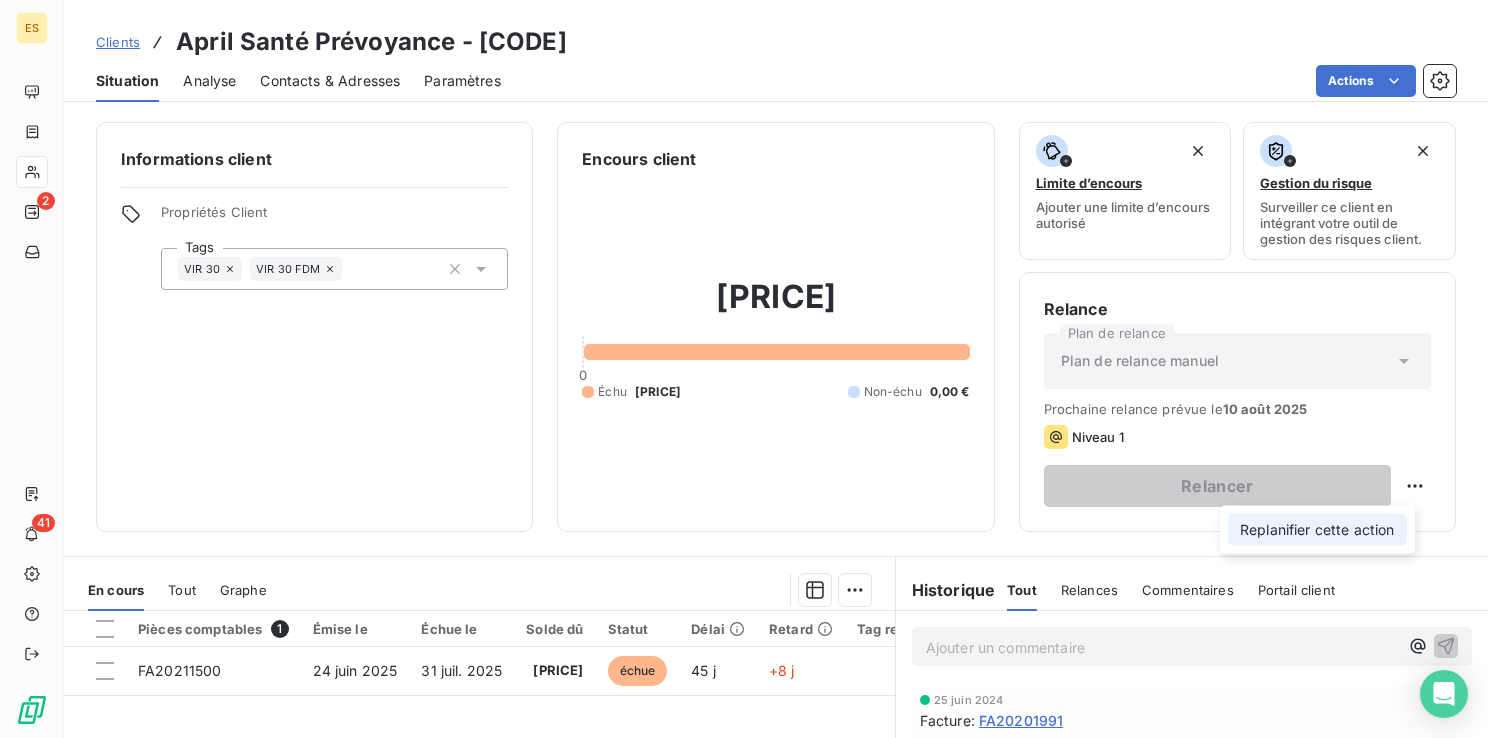 select on "7" 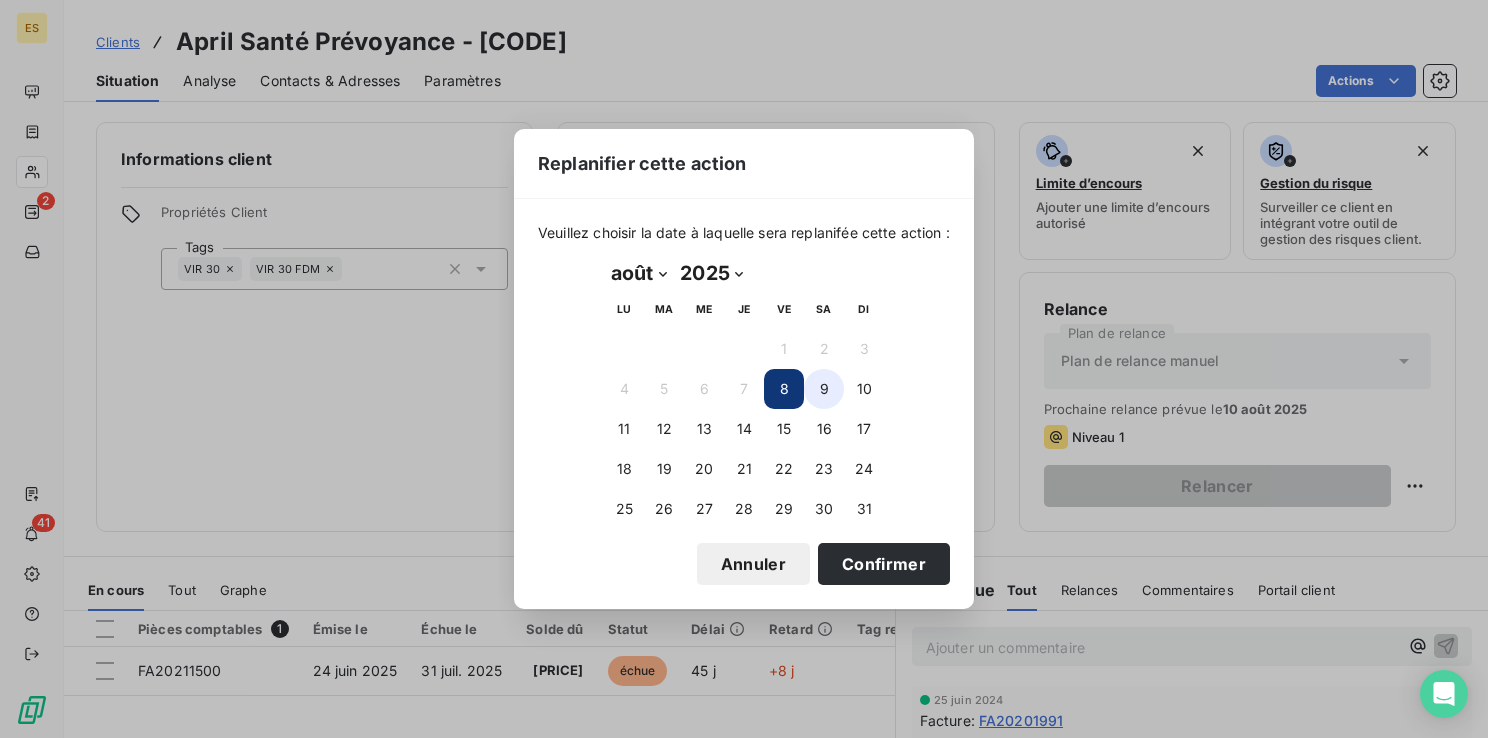 click on "9" at bounding box center [824, 389] 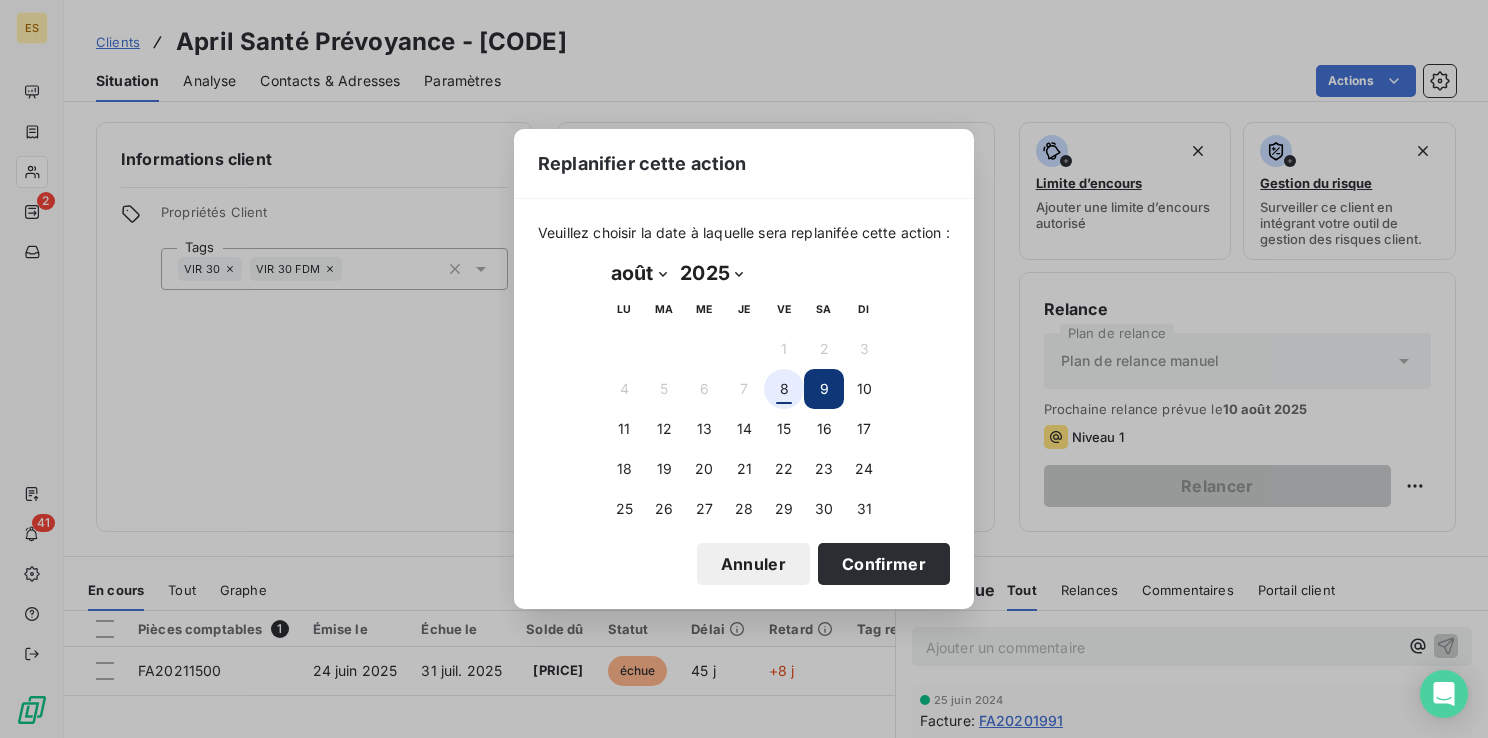 click on "8" at bounding box center (784, 389) 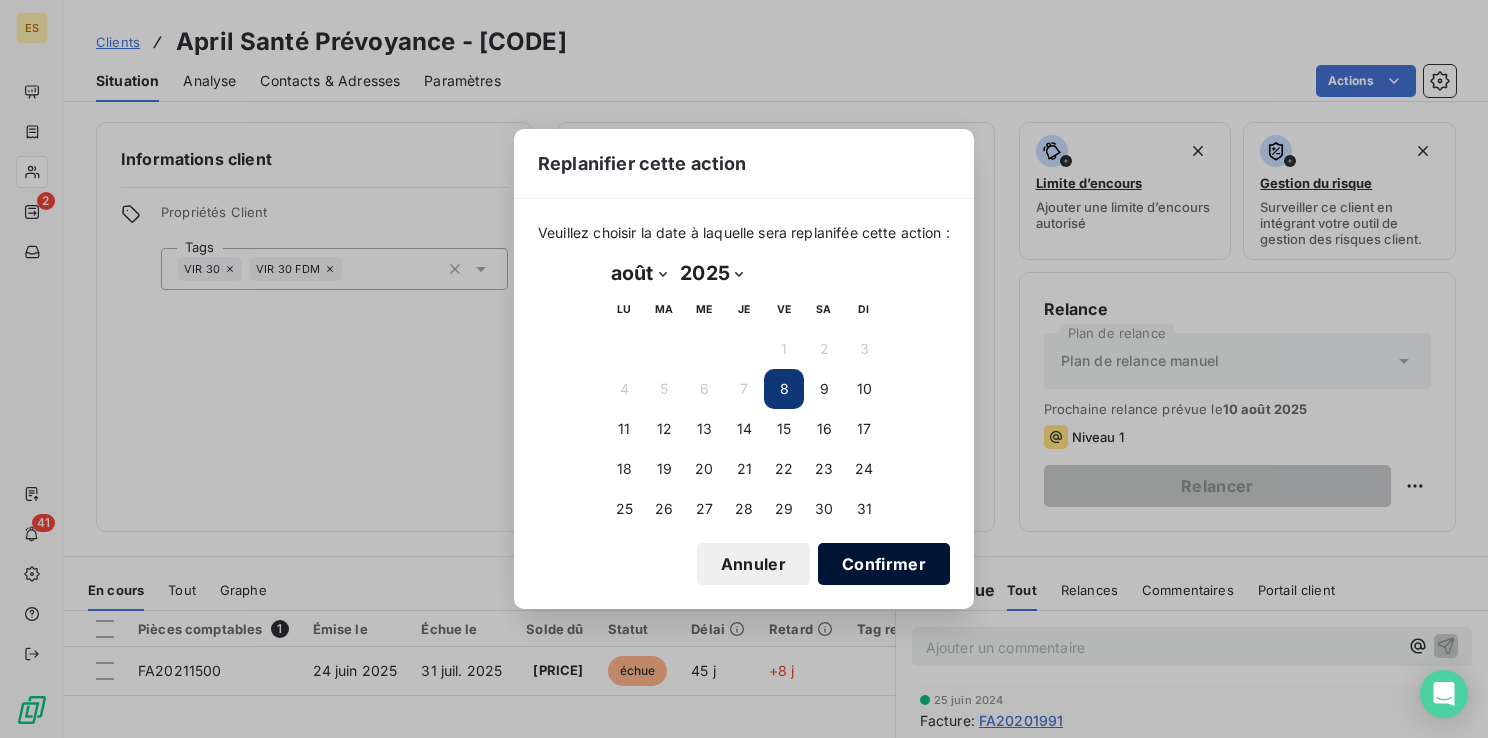 click on "Confirmer" at bounding box center (884, 564) 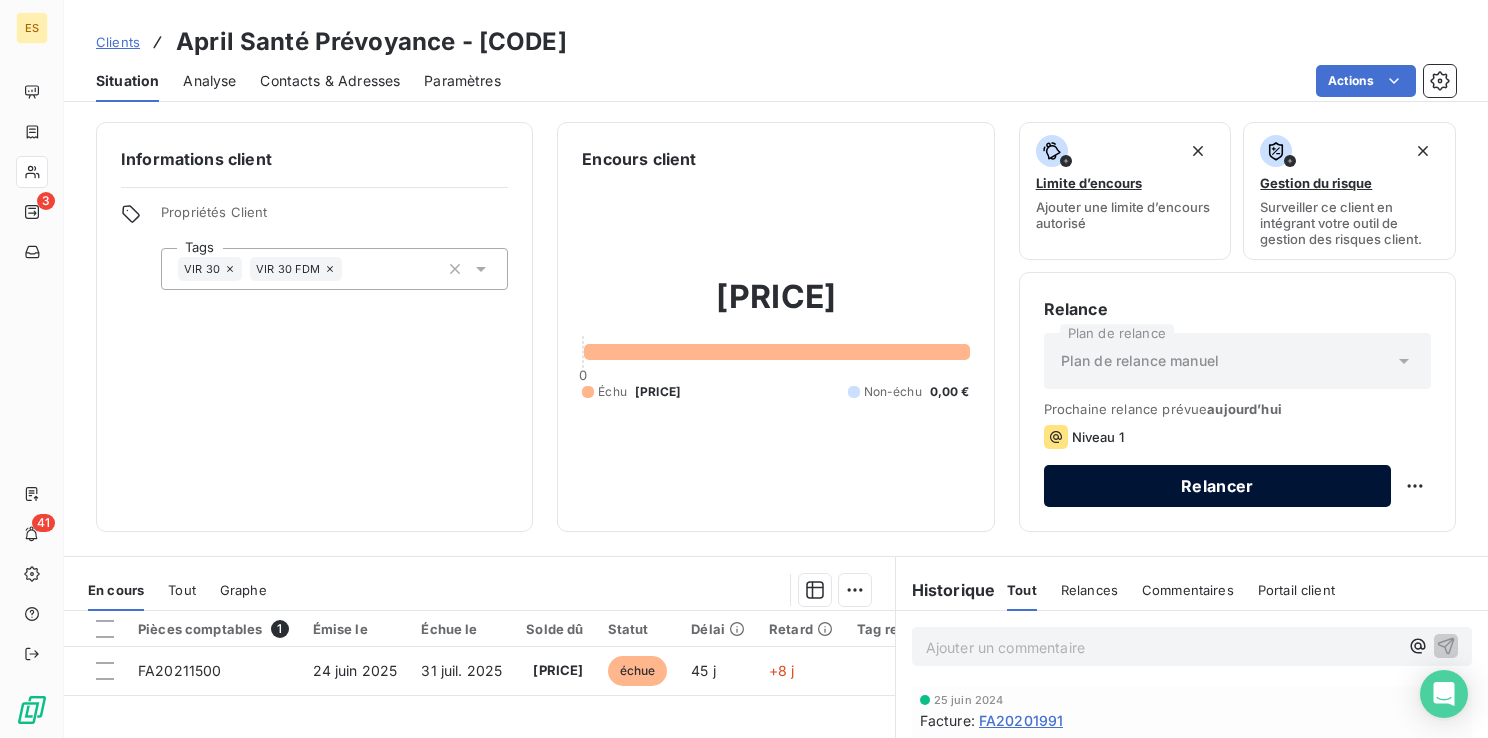 click on "Relancer" at bounding box center (1217, 486) 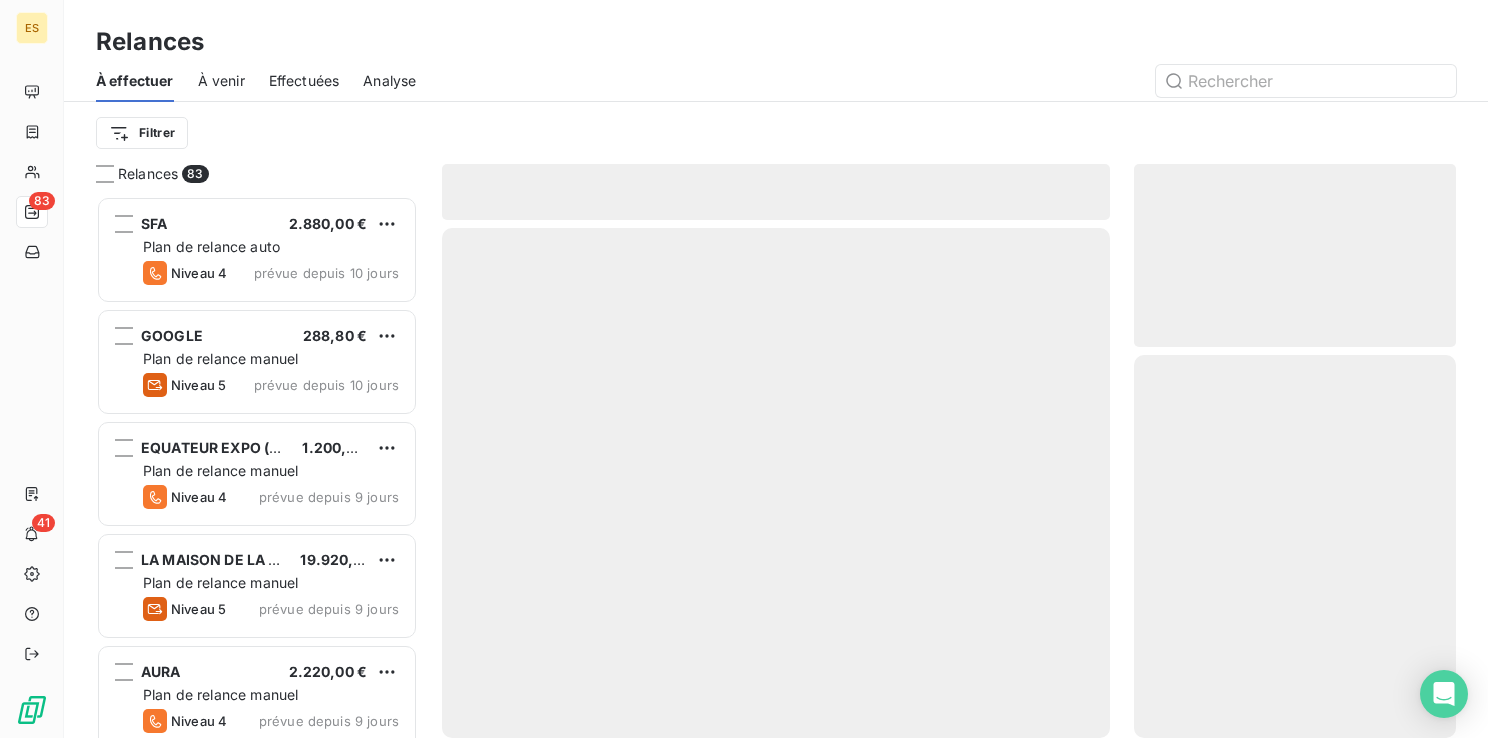 scroll, scrollTop: 16, scrollLeft: 16, axis: both 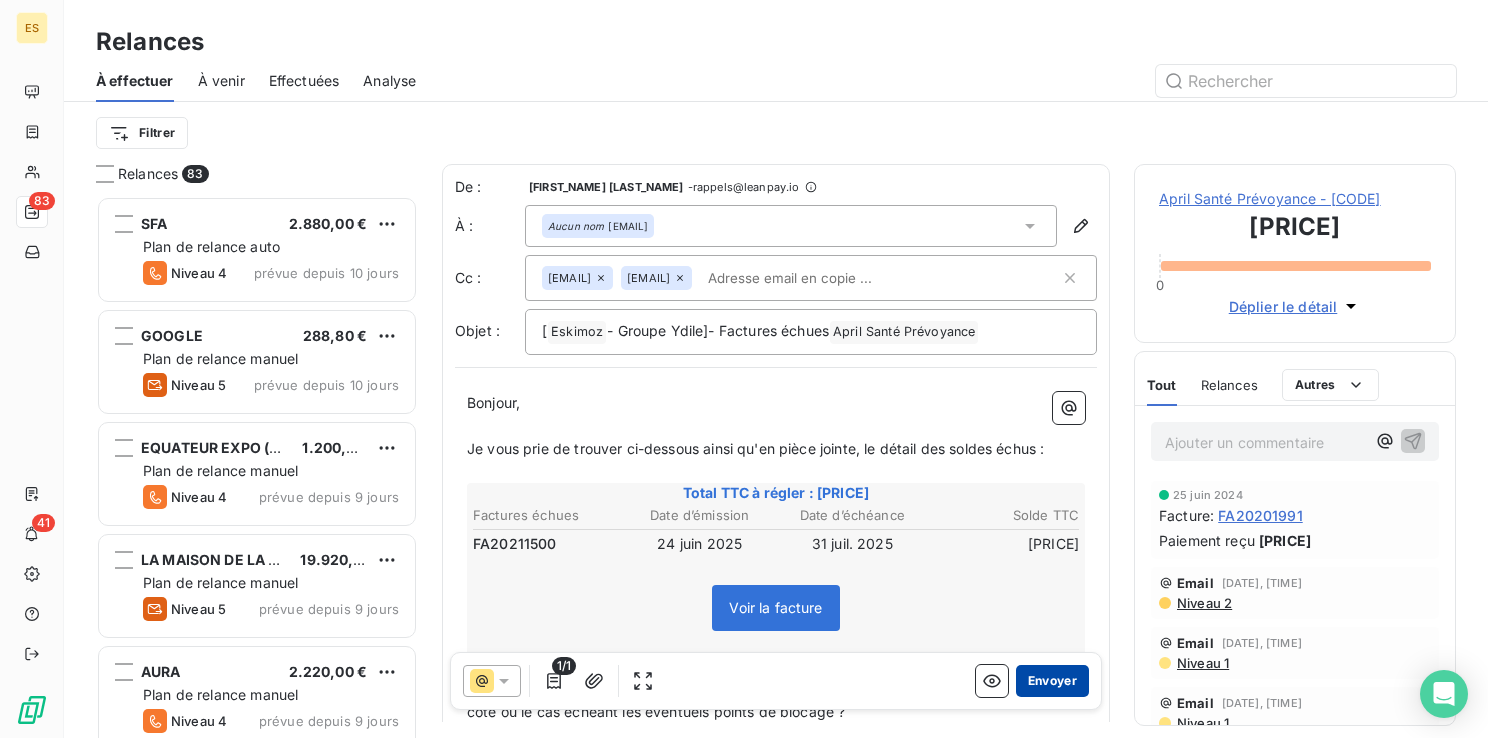 click on "Envoyer" at bounding box center (1052, 681) 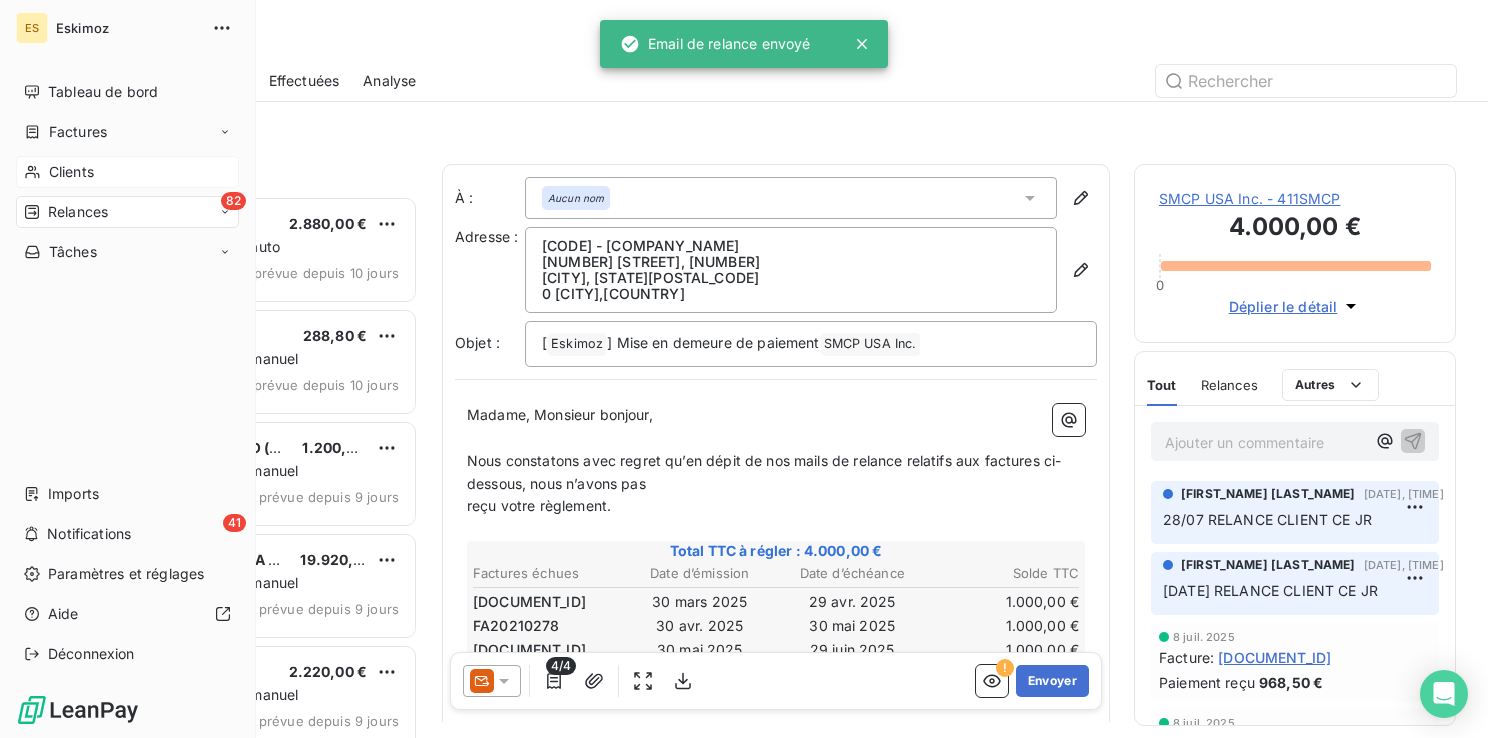 click on "Clients" at bounding box center (71, 172) 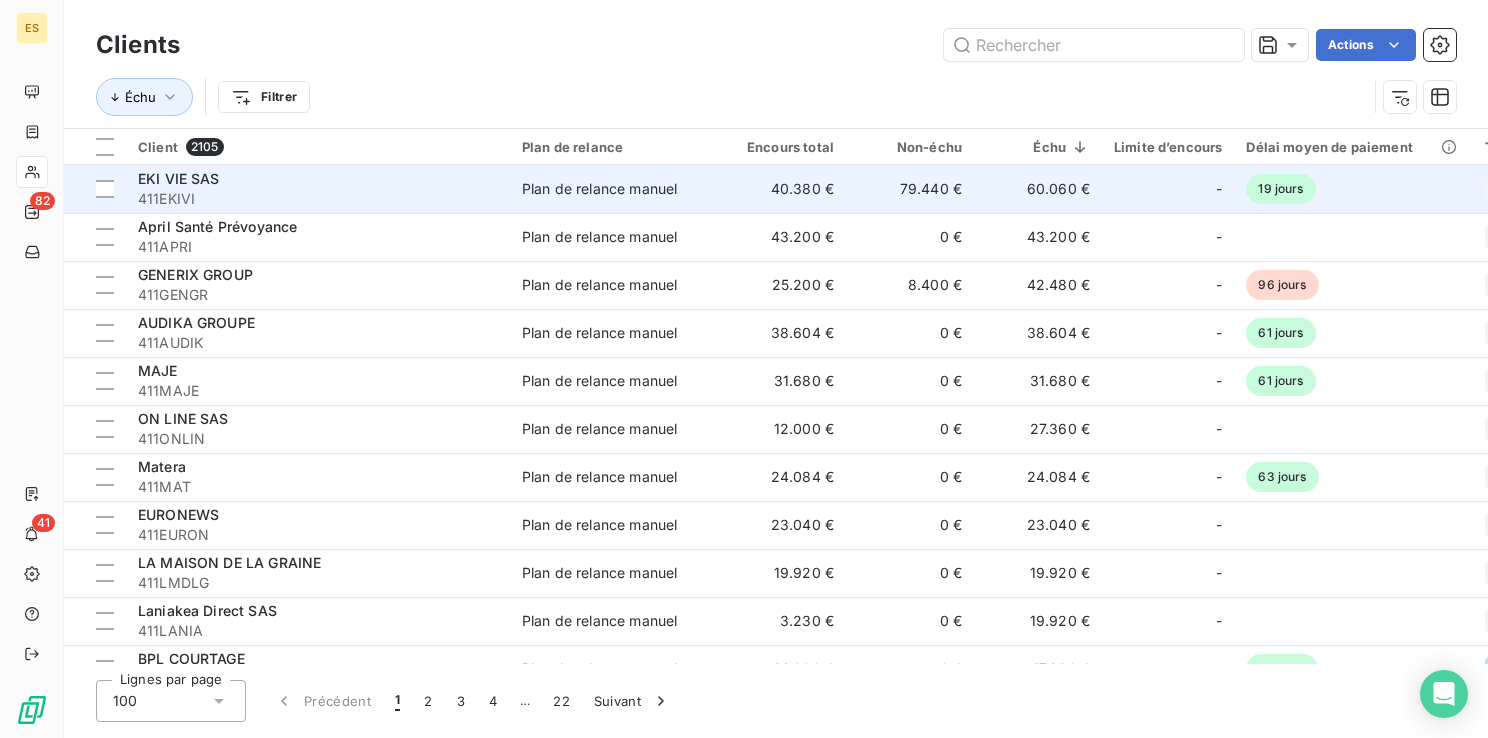 click on "Plan de relance manuel" at bounding box center [599, 189] 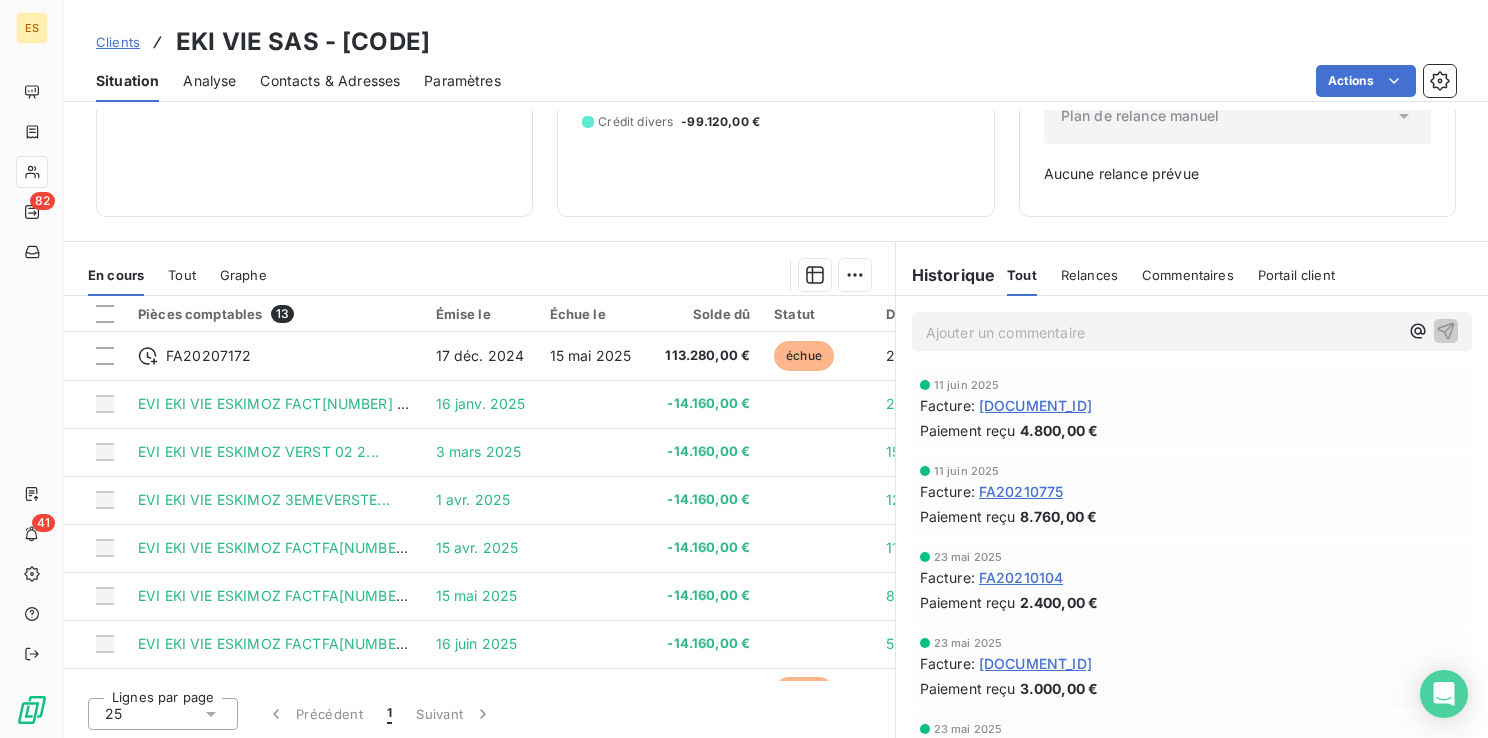 scroll, scrollTop: 246, scrollLeft: 0, axis: vertical 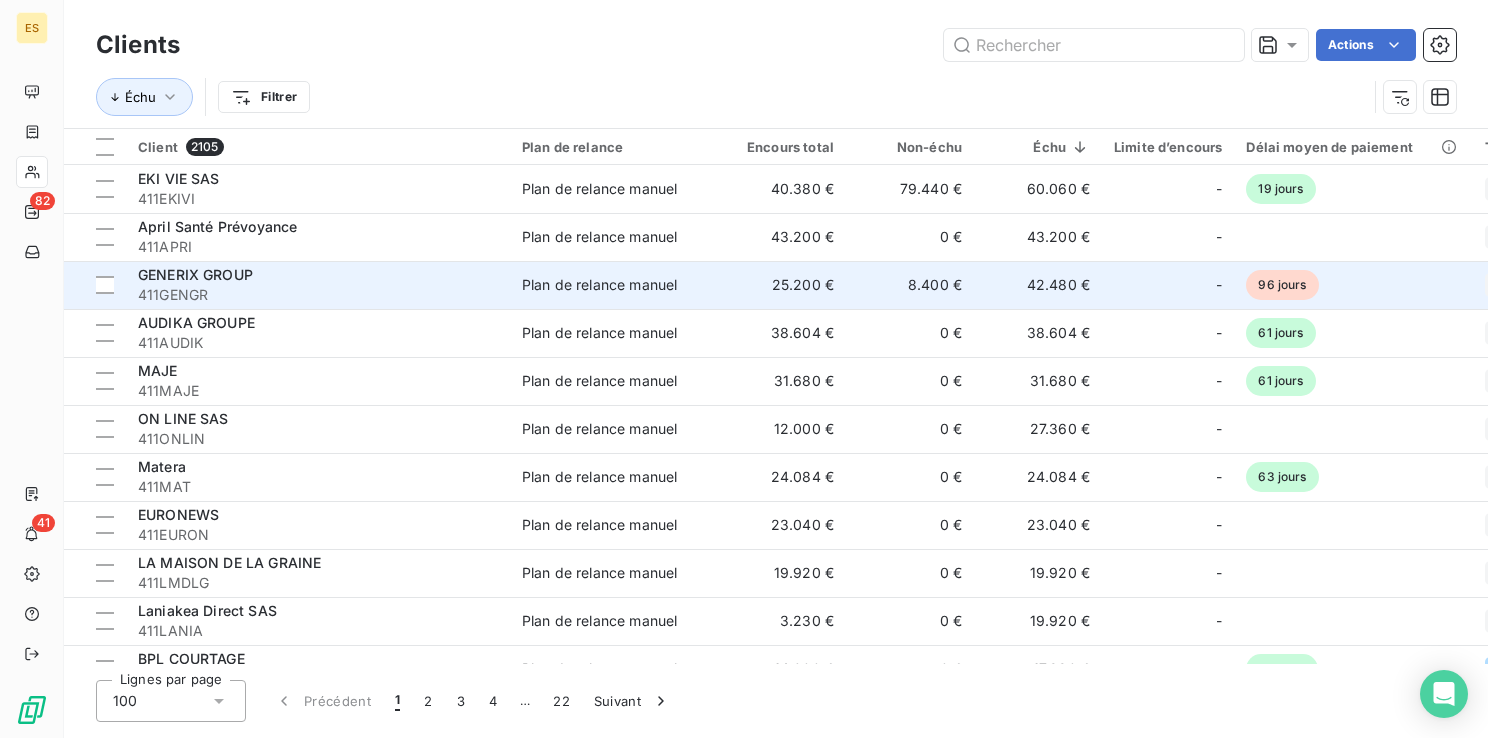 click on "42.480 €" at bounding box center (1038, 285) 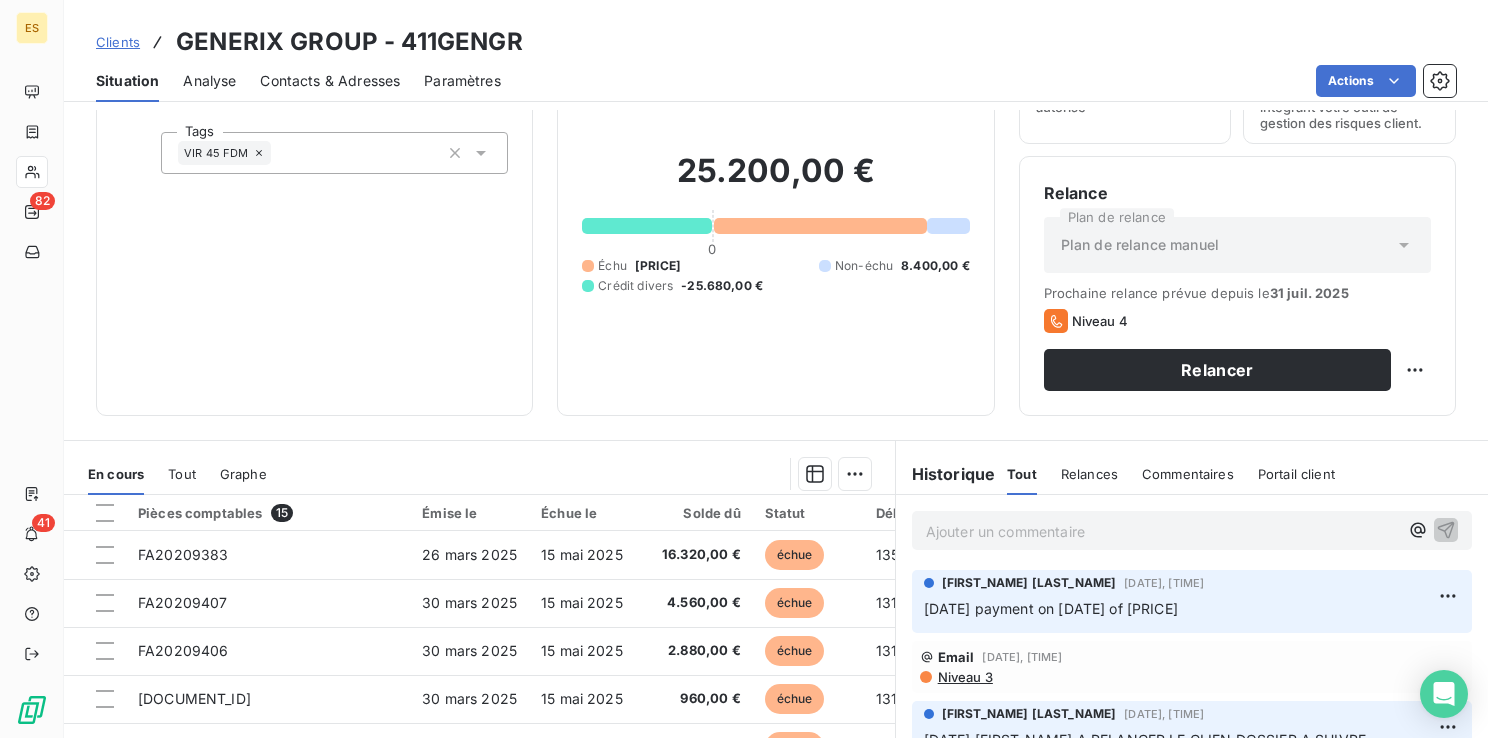 scroll, scrollTop: 0, scrollLeft: 0, axis: both 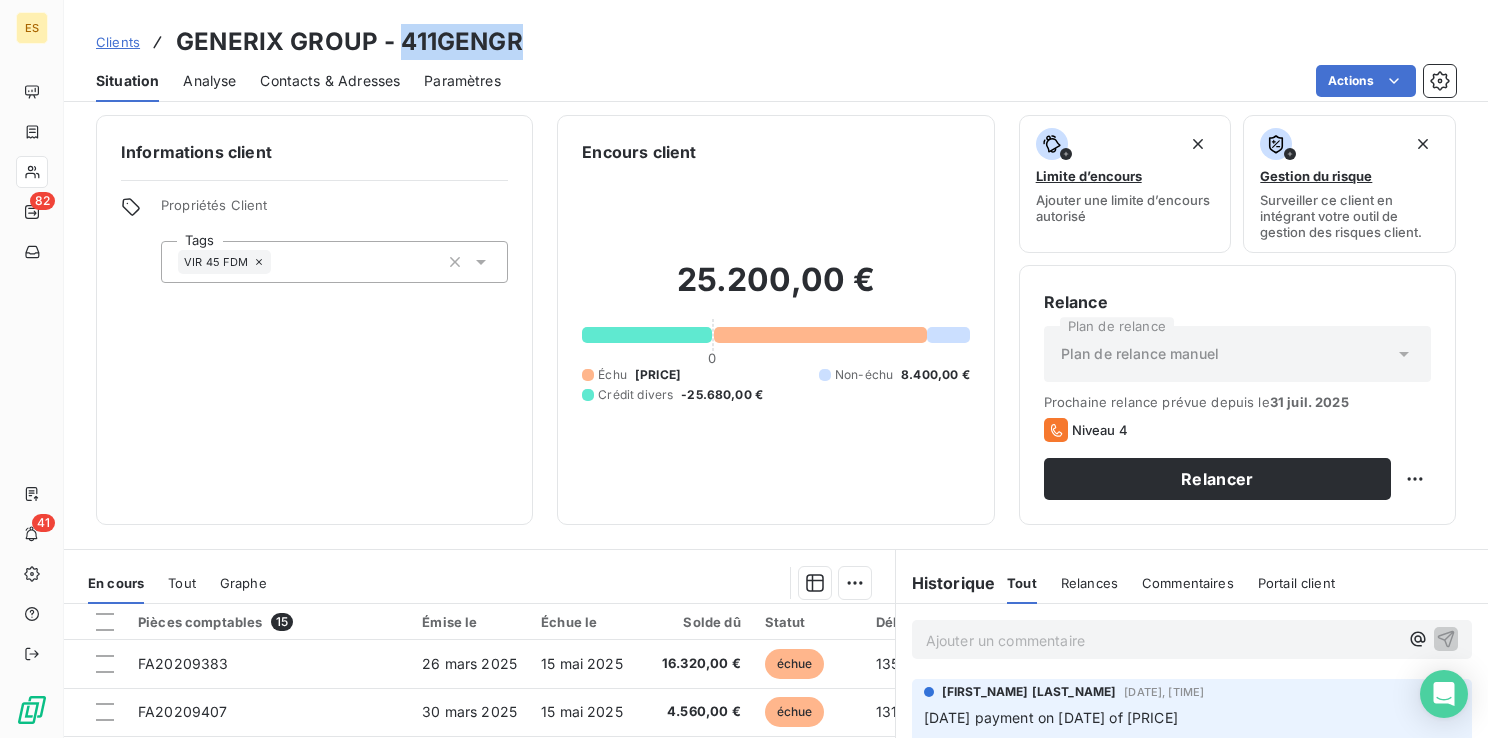 drag, startPoint x: 523, startPoint y: 38, endPoint x: 403, endPoint y: 46, distance: 120.26637 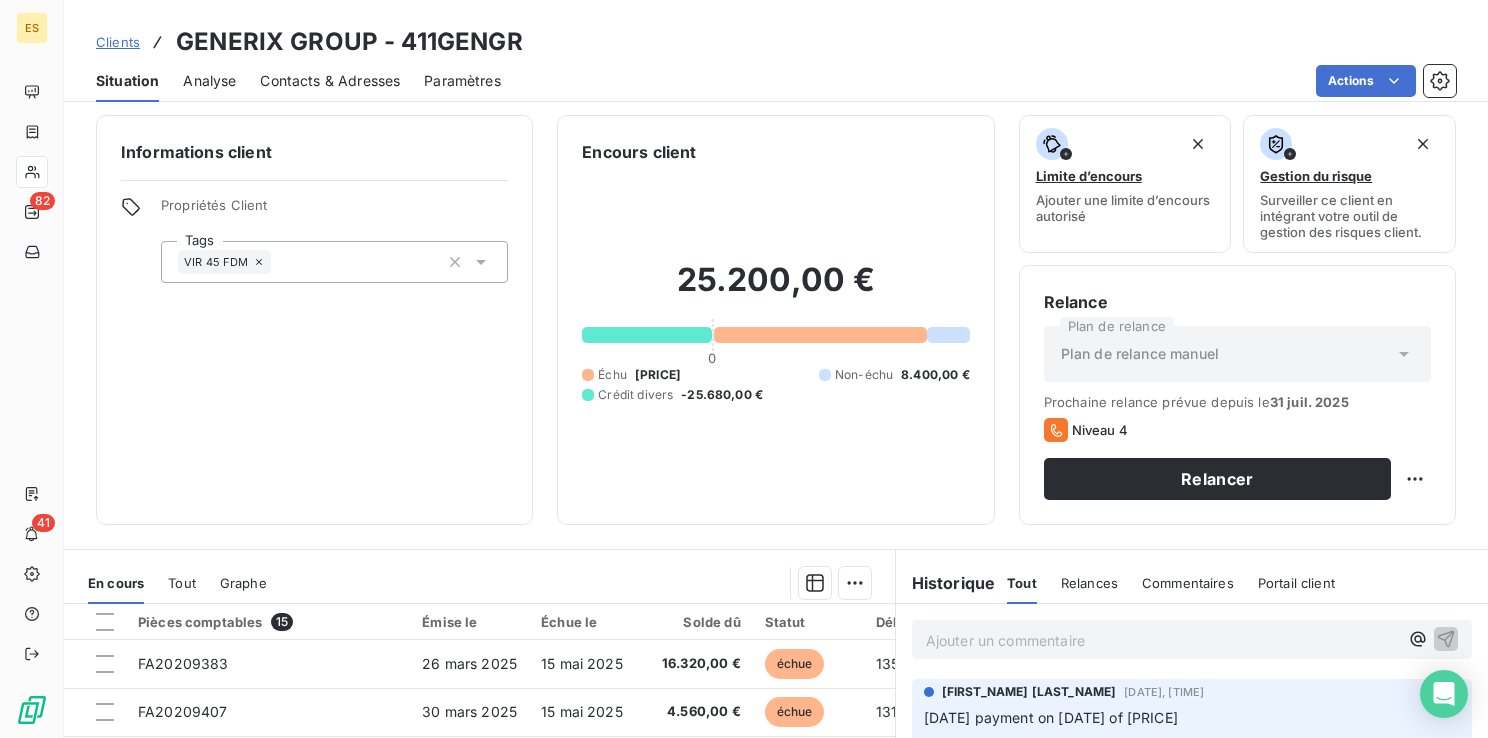 click on "Informations client Propriétés Client Tags VIR 45 FDM Encours client   [PRICE] 0 Échu [PRICE] Non-échu [PRICE]   Crédit divers [PRICE]   Limite d’encours Ajouter une limite d’encours autorisé Gestion du risque Surveiller ce client en intégrant votre outil de gestion des risques client. Relance Plan de relance Plan de relance manuel Prochaine relance prévue depuis le  [DATE] Niveau 4 Relancer" at bounding box center (776, 320) 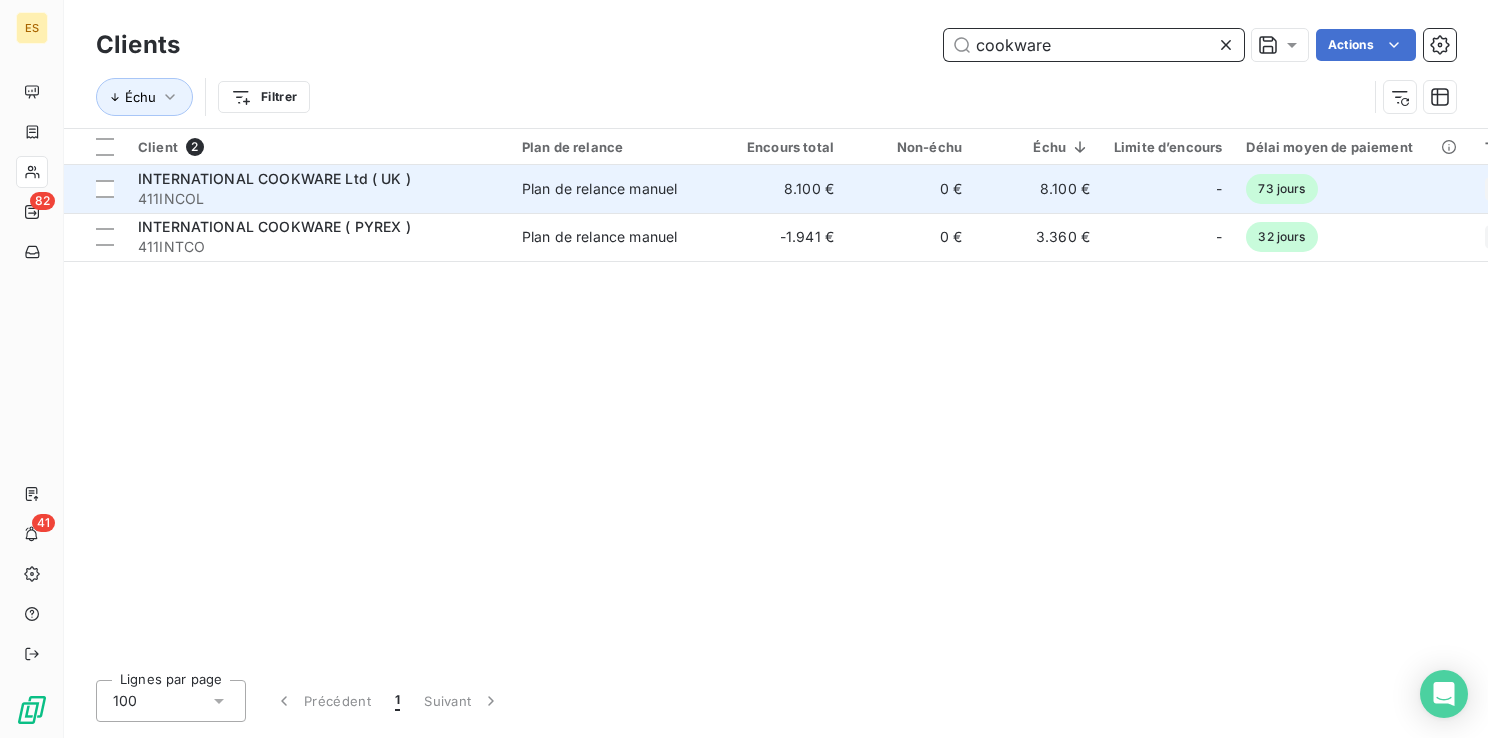 type on "cookware" 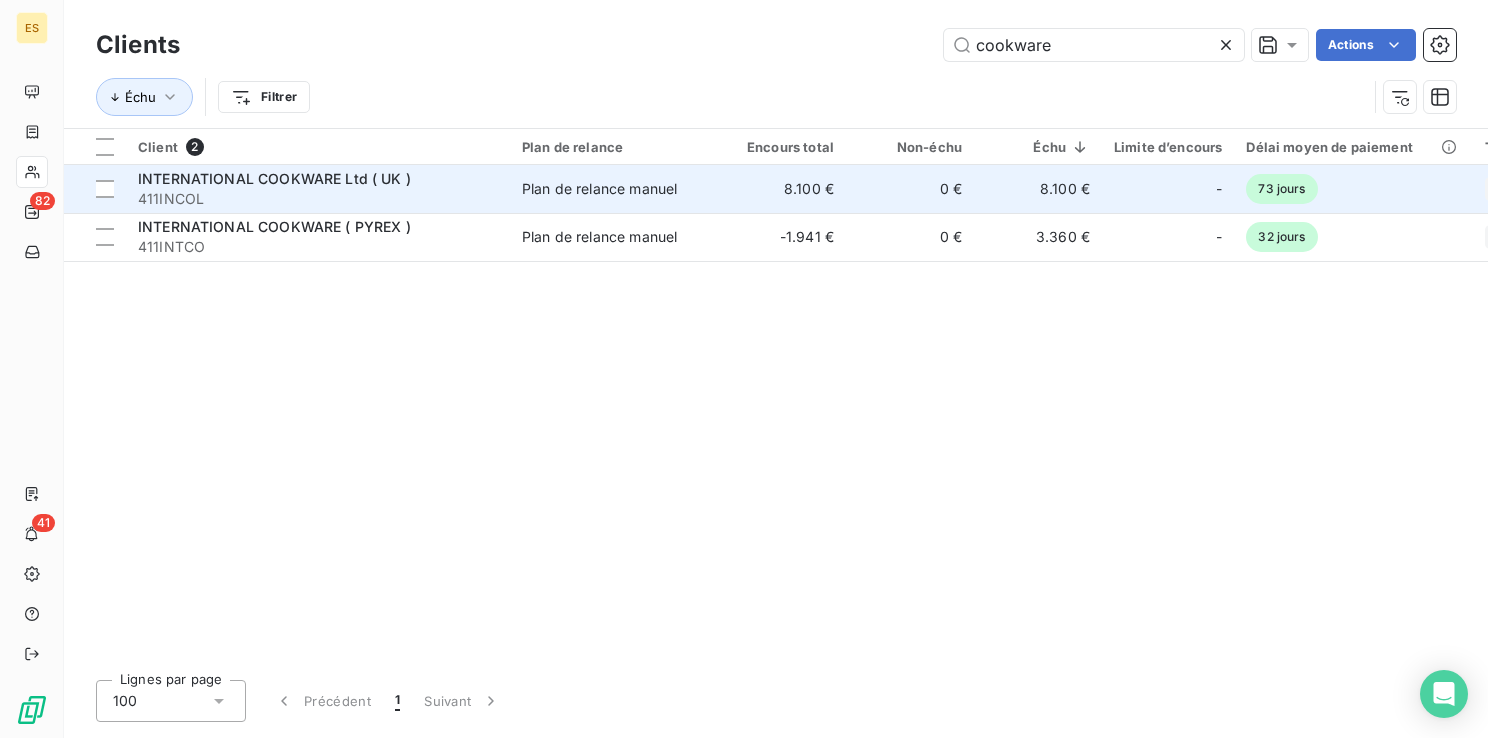 click on "8.100 €" at bounding box center [782, 189] 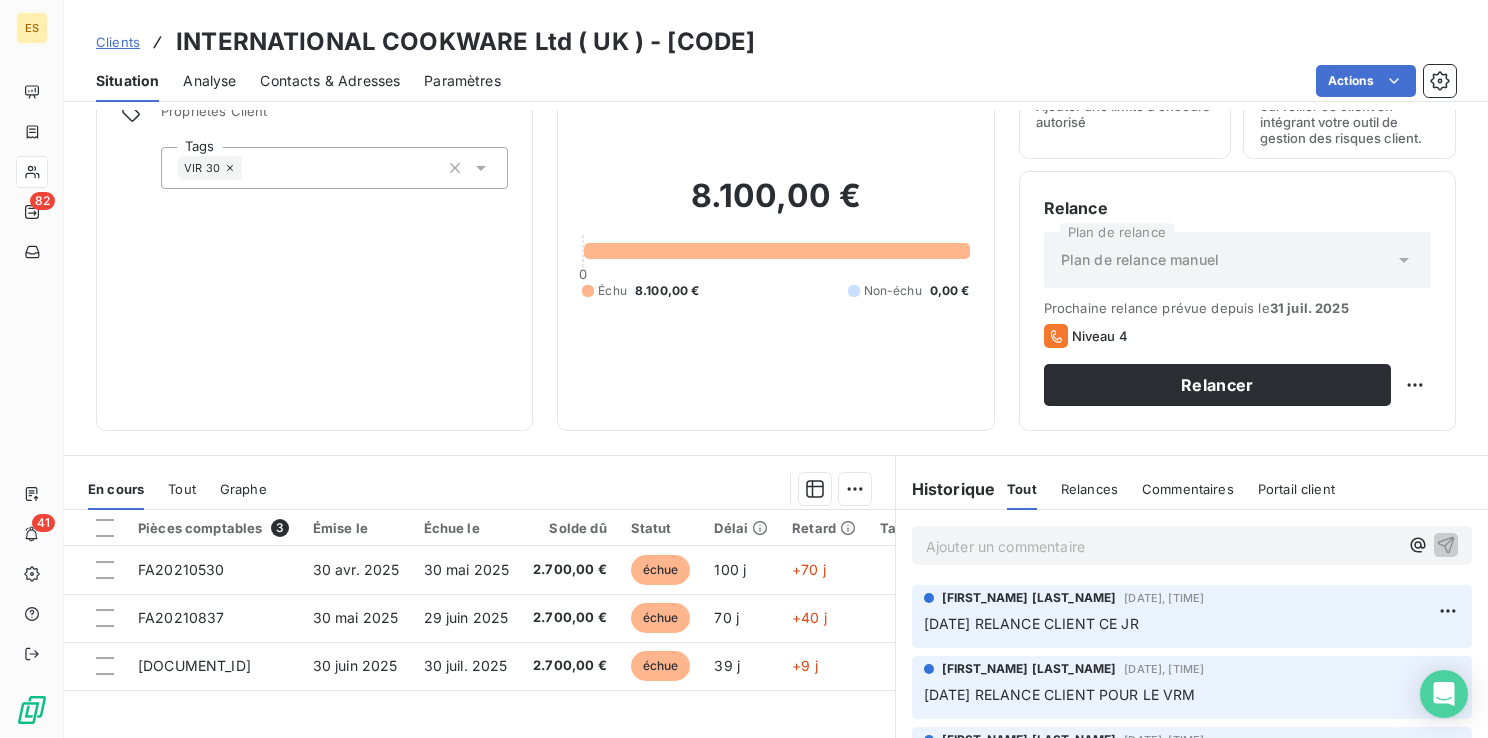 scroll, scrollTop: 100, scrollLeft: 0, axis: vertical 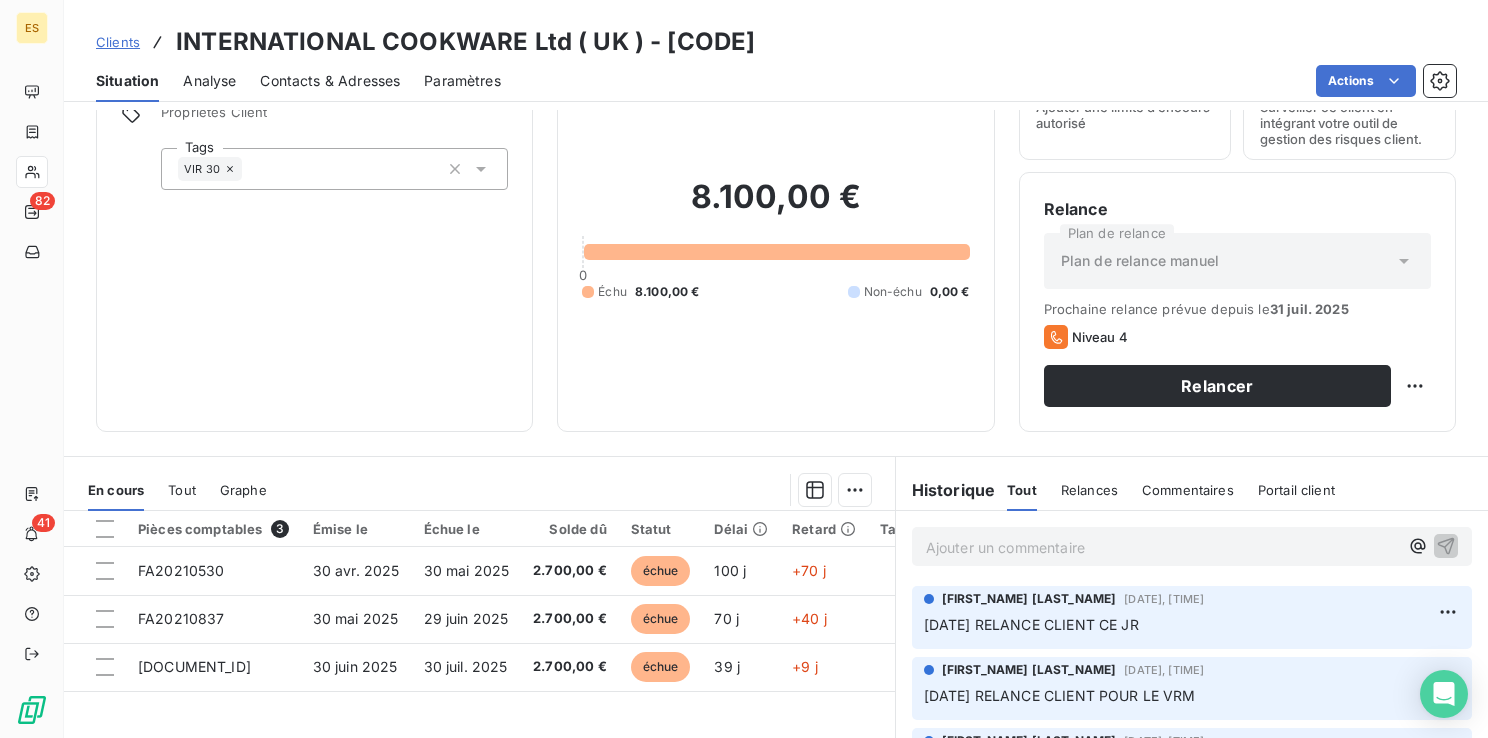 click on "Informations client Propriétés Client Tags VIR 30" at bounding box center [314, 227] 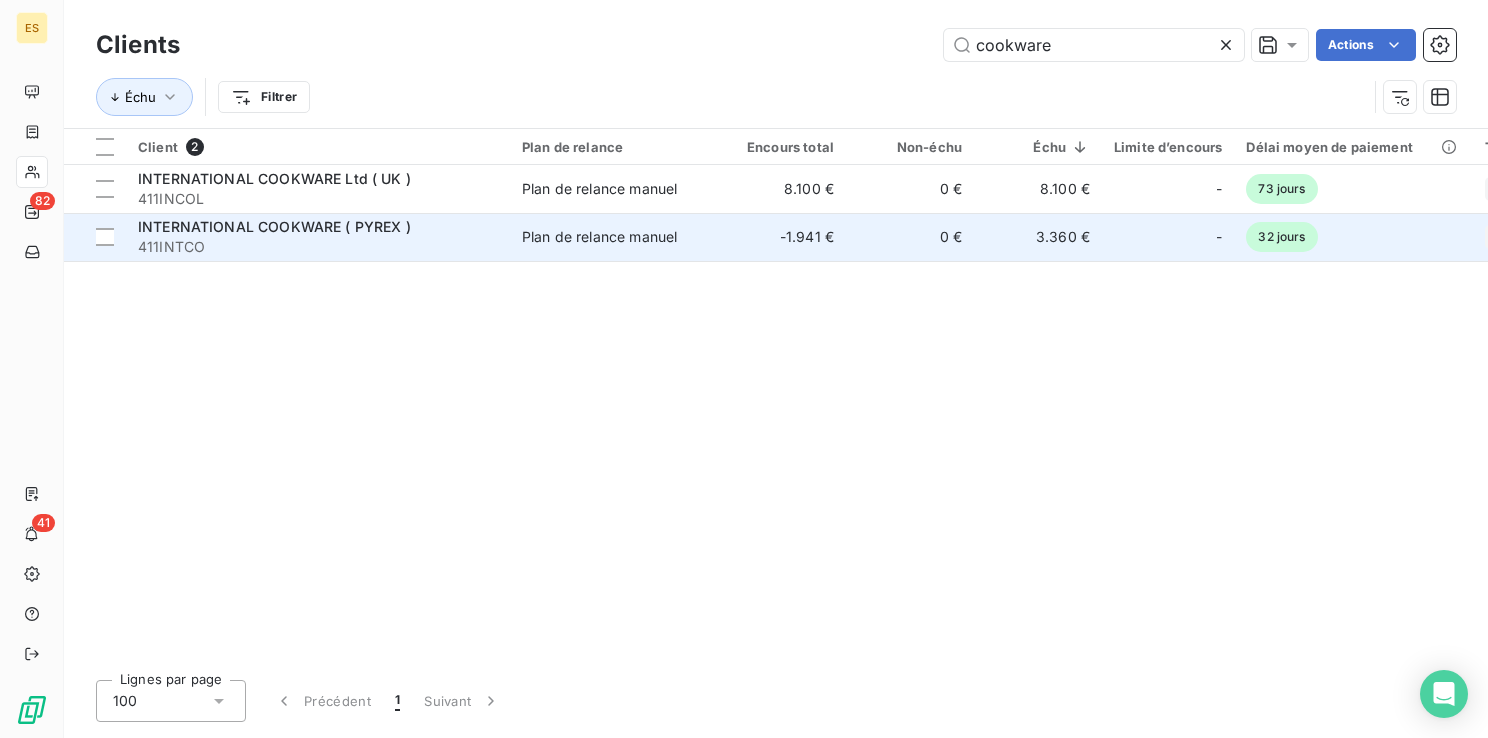 click on "Plan de relance manuel" at bounding box center [614, 237] 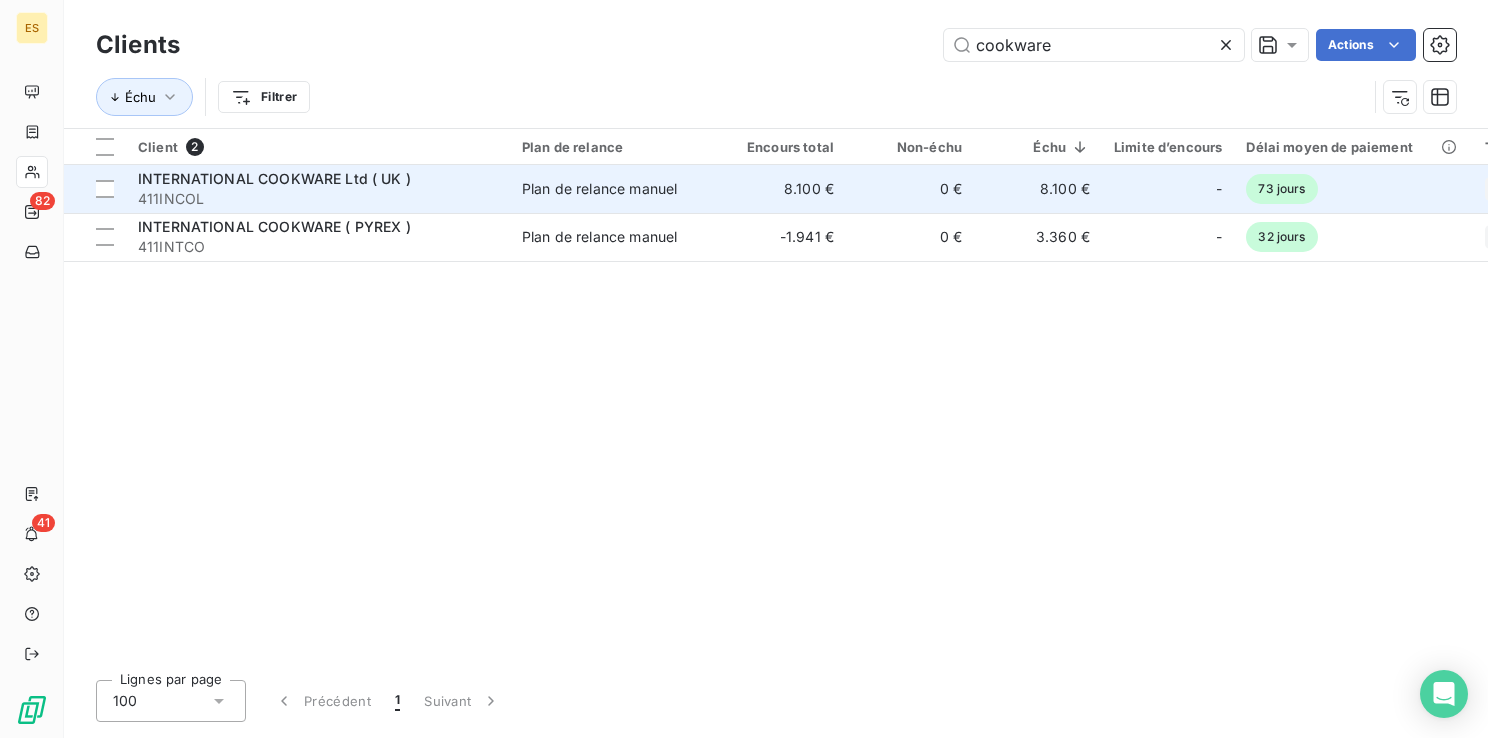 click on "411INCOL" at bounding box center (318, 199) 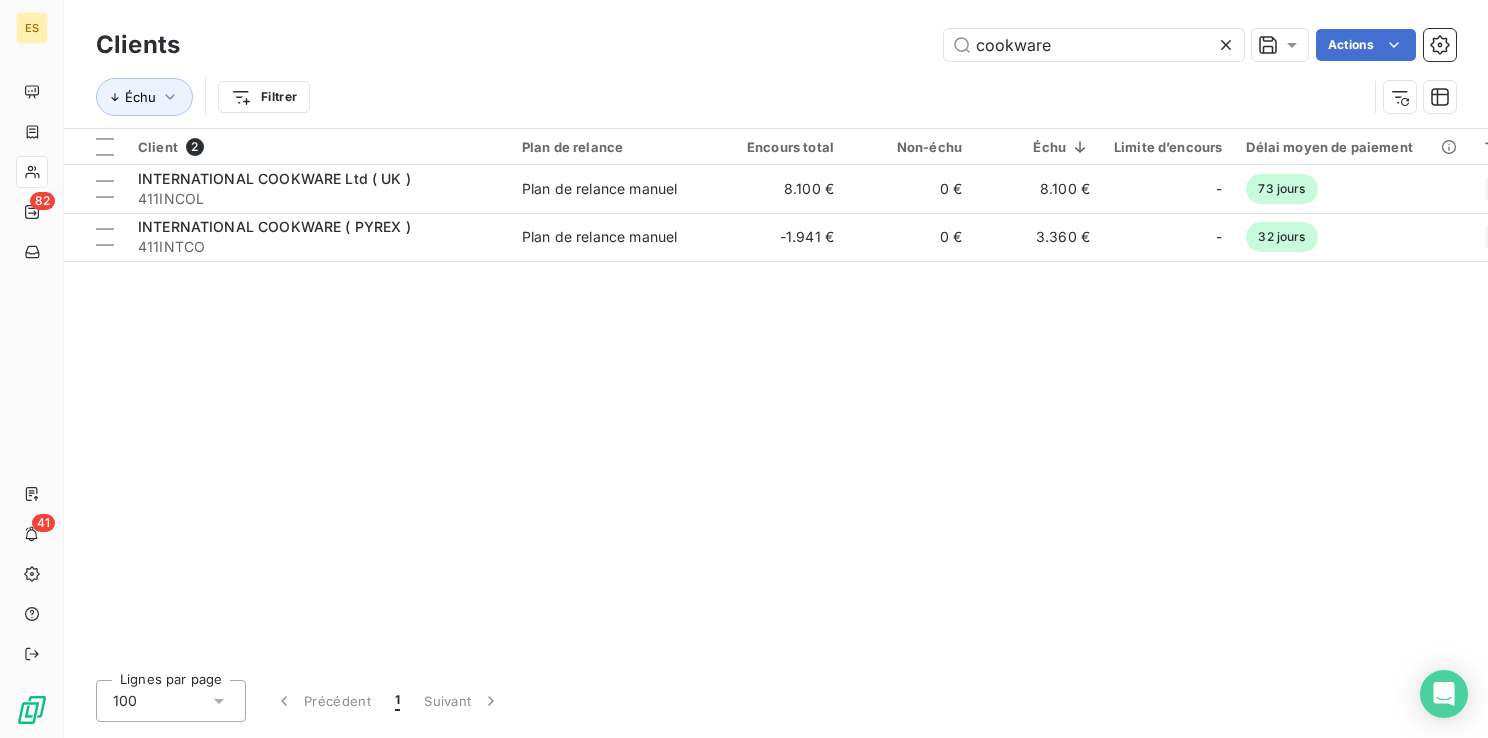 click on "Client 2 Plan de relance Encours total Non-échu Échu Limite d’encours Délai moyen de paiement Tags INTERNATIONAL COOKWARE Ltd ( UK ) [CODE] Plan de relance manuel [PRICE] [PRICE] [PRICE] - [NUMBER] jours VIR 30 INTERNATIONAL COOKWARE ( PYREX ) [CODE] Plan de relance manuel [PRICE] [PRICE] [PRICE] - [NUMBER] jours VIR 30" at bounding box center [776, 396] 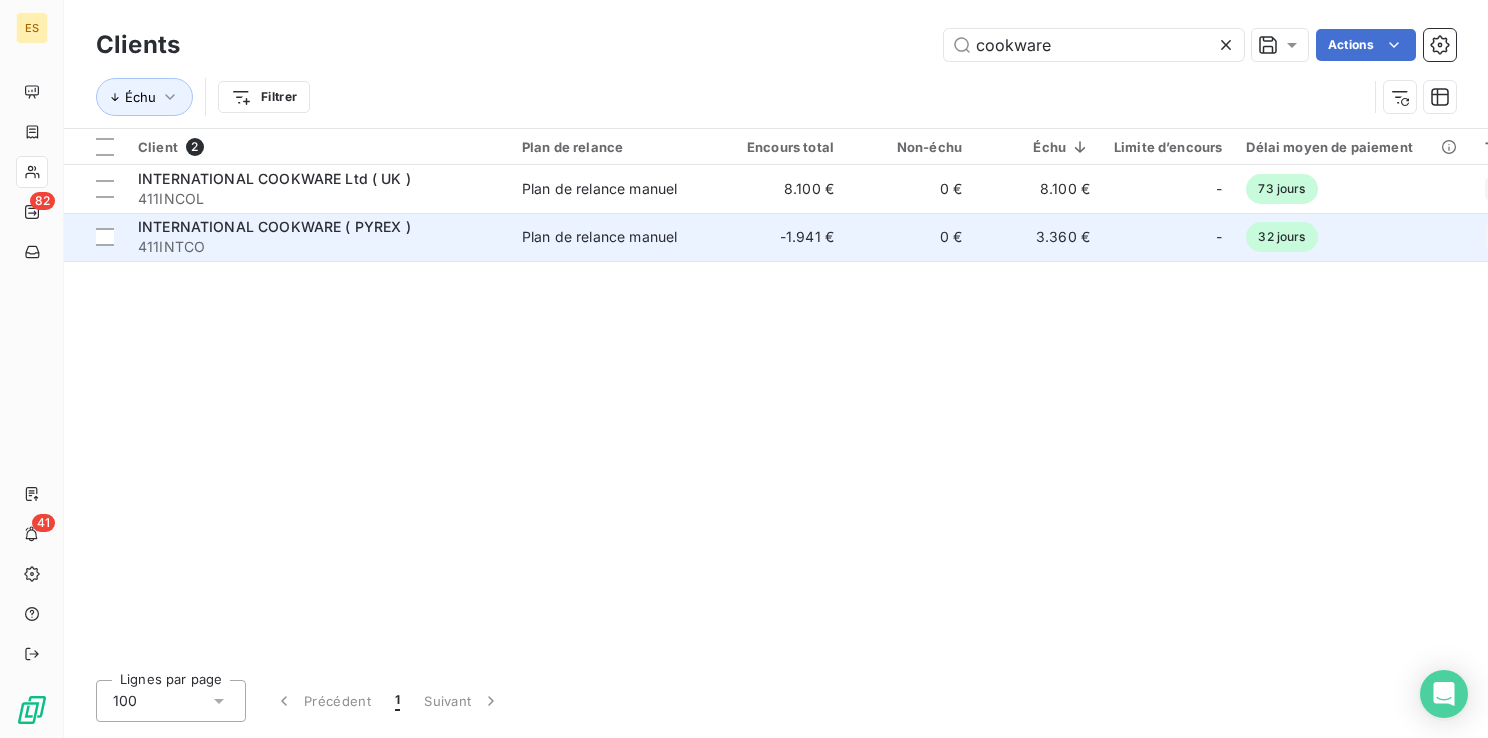 click on "Plan de relance manuel" at bounding box center (614, 237) 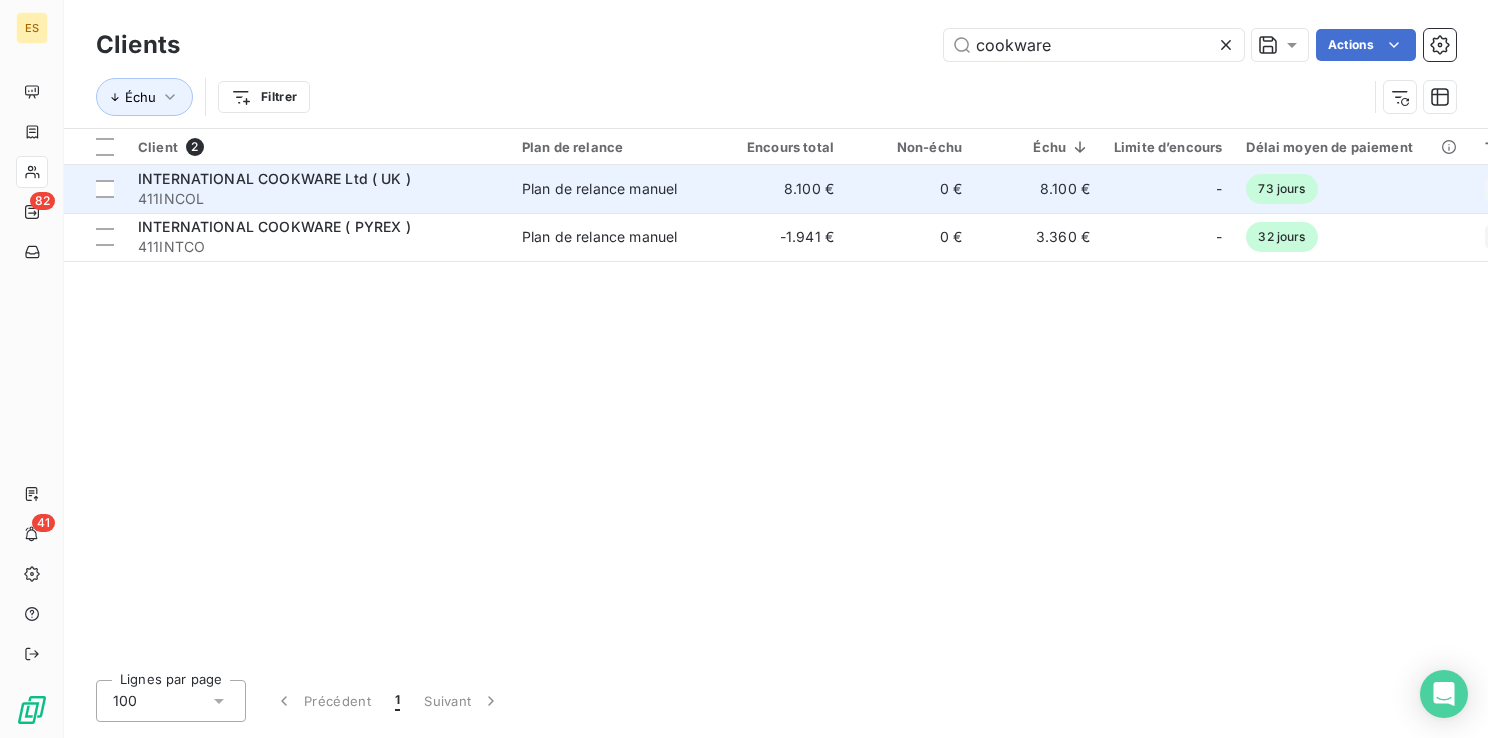click on "411INCOL" at bounding box center (318, 199) 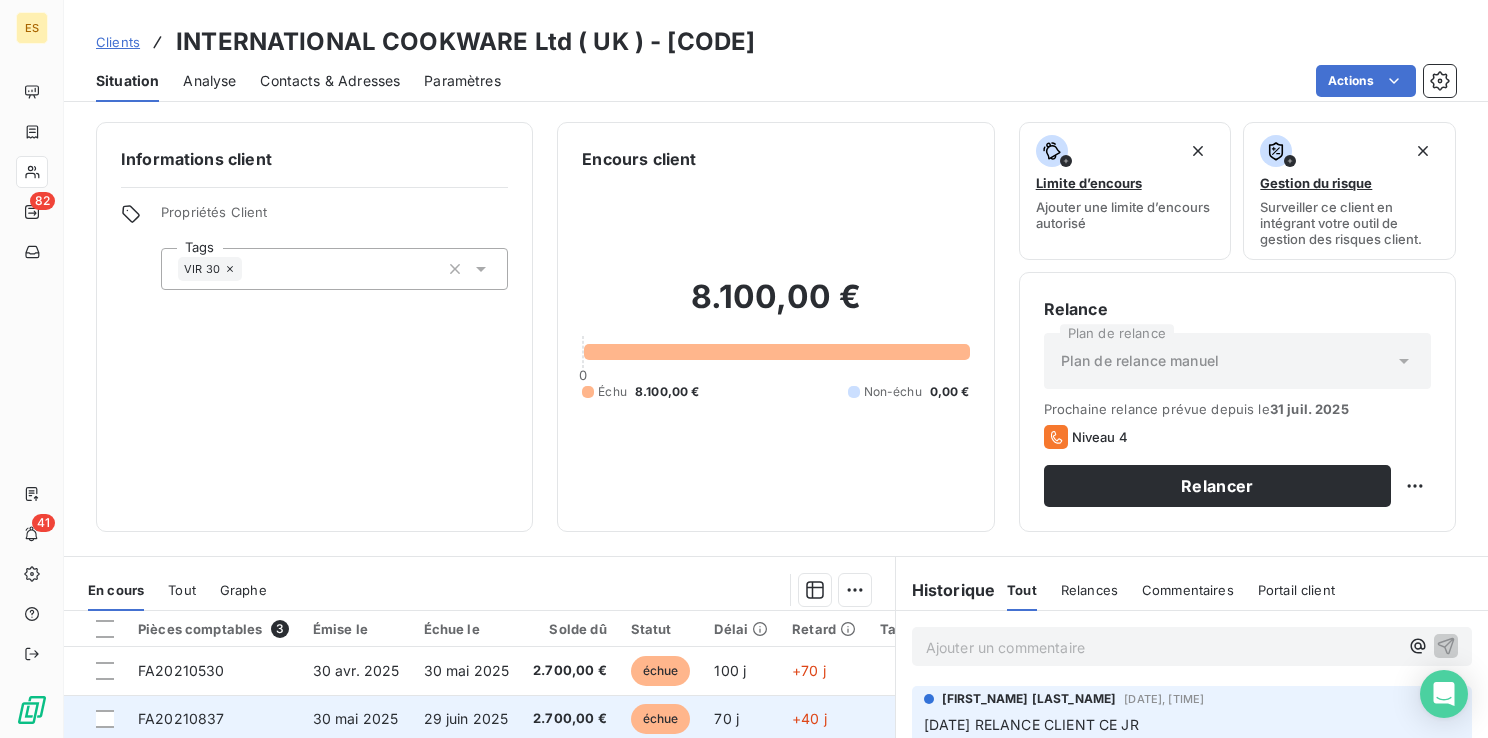 click on "30 mai 2025" at bounding box center (356, 718) 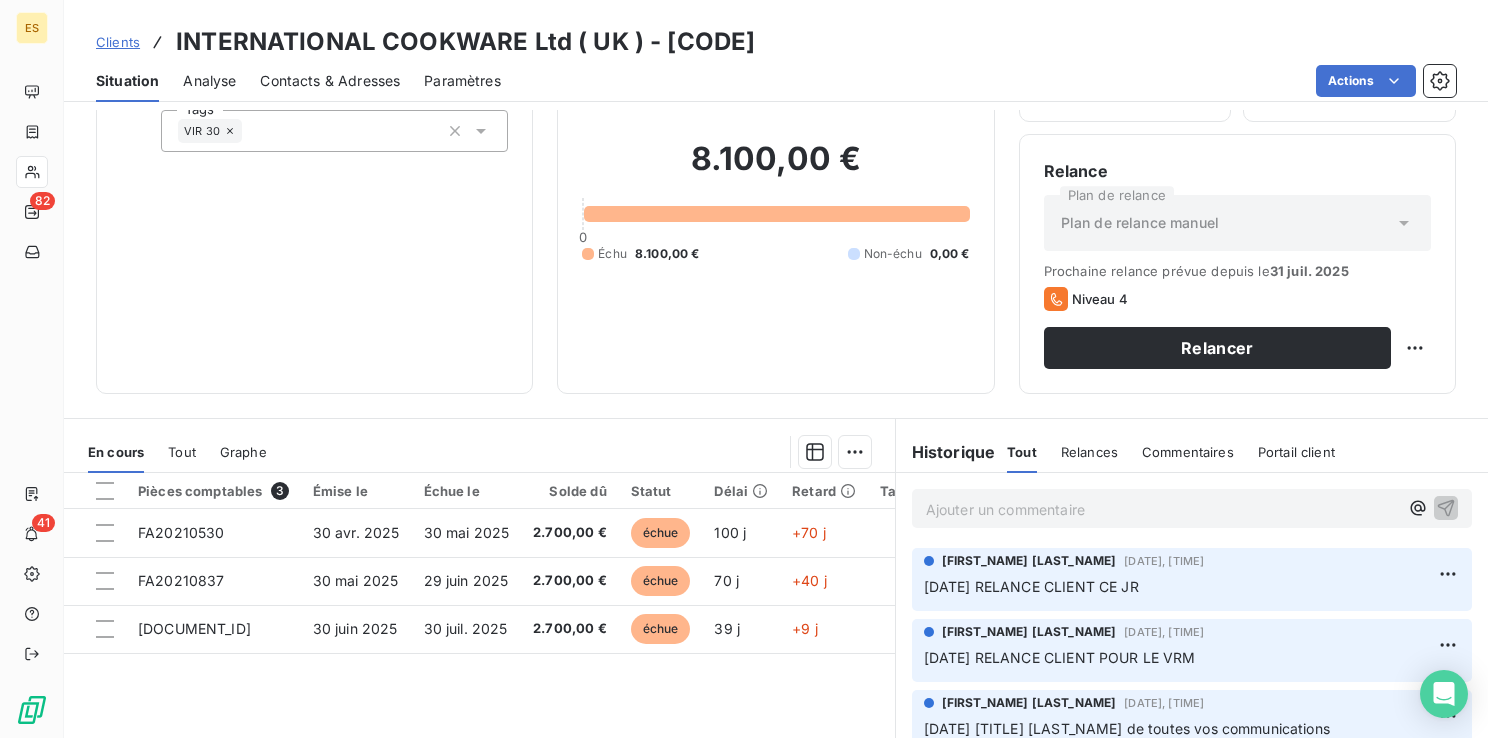 scroll, scrollTop: 134, scrollLeft: 0, axis: vertical 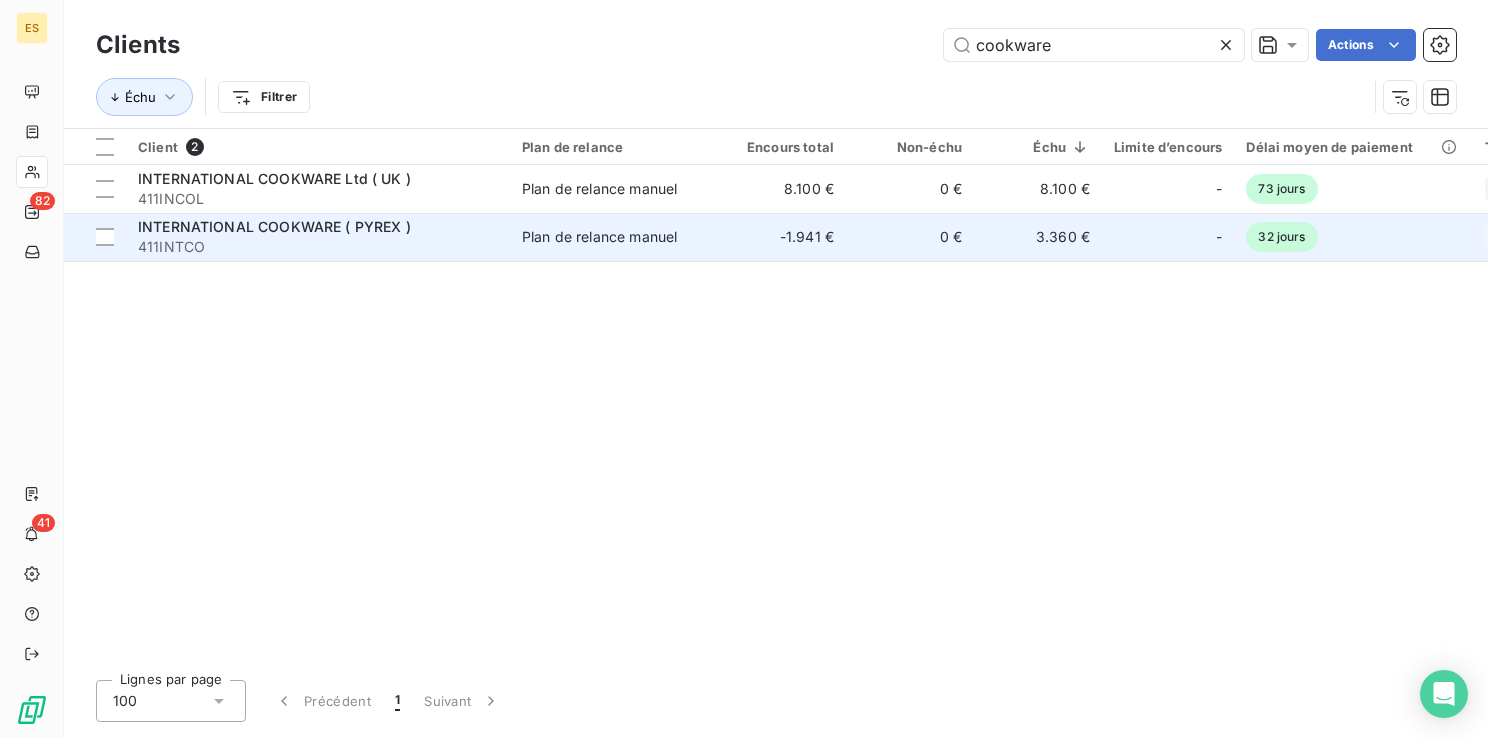 click on "411INTCO" at bounding box center [318, 247] 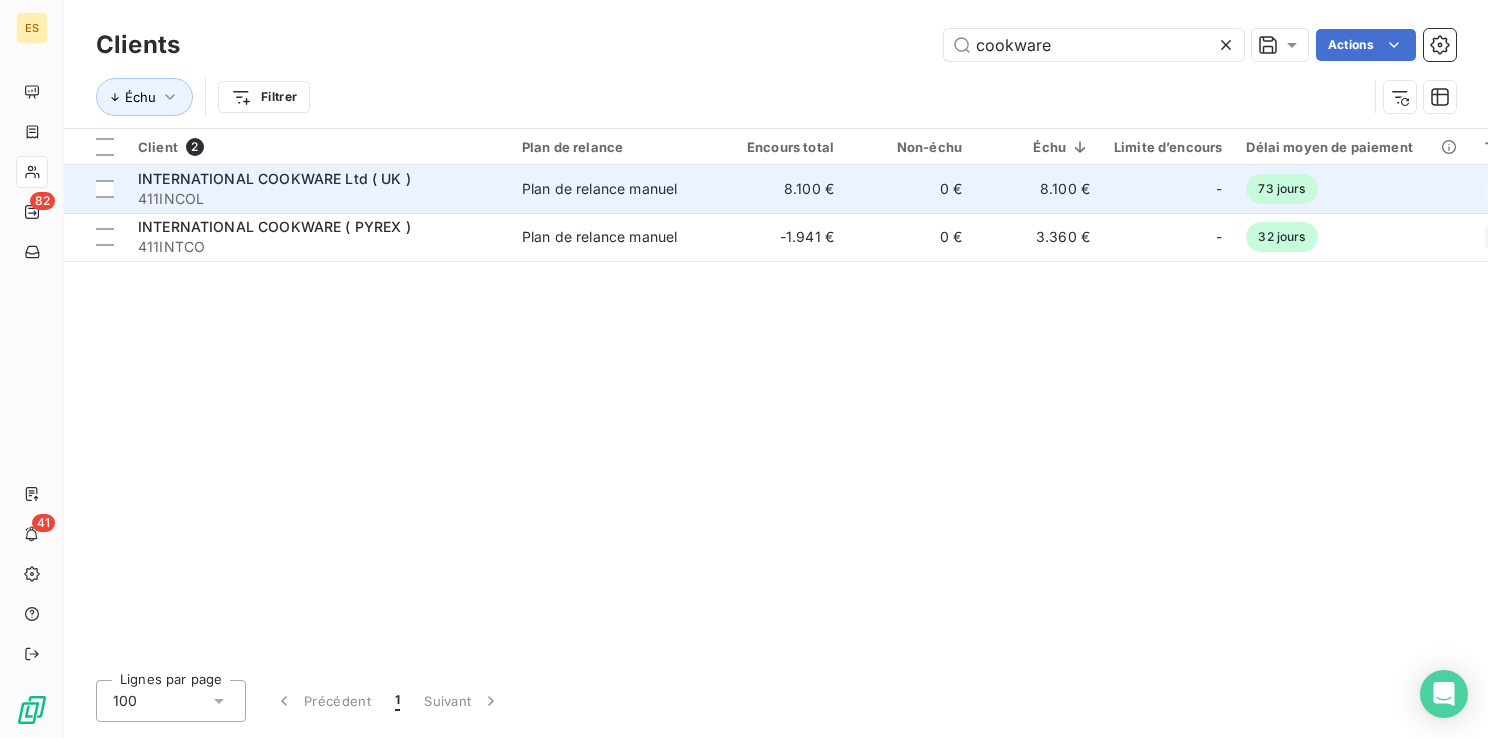 click on "INTERNATIONAL COOKWARE Ltd ( UK )" at bounding box center (318, 179) 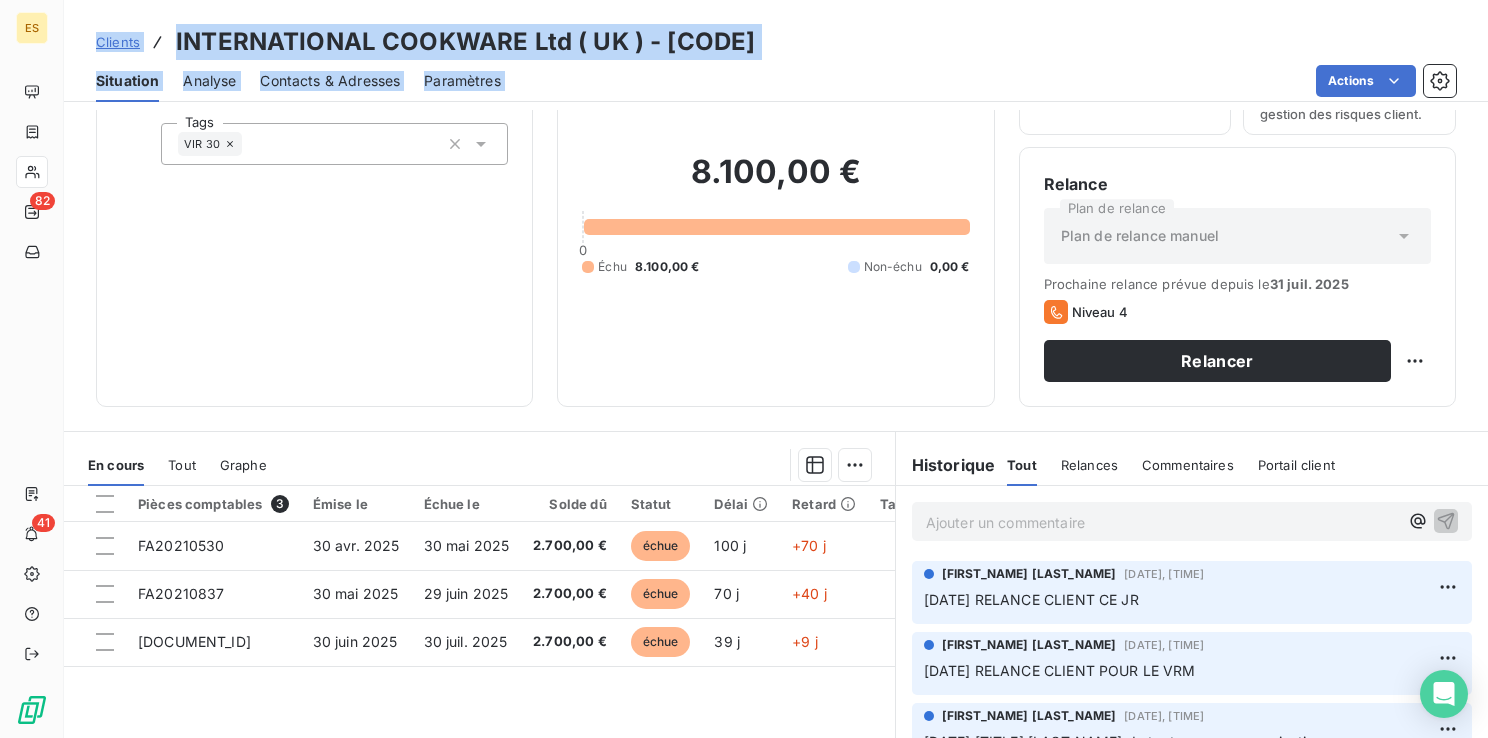 scroll, scrollTop: 138, scrollLeft: 0, axis: vertical 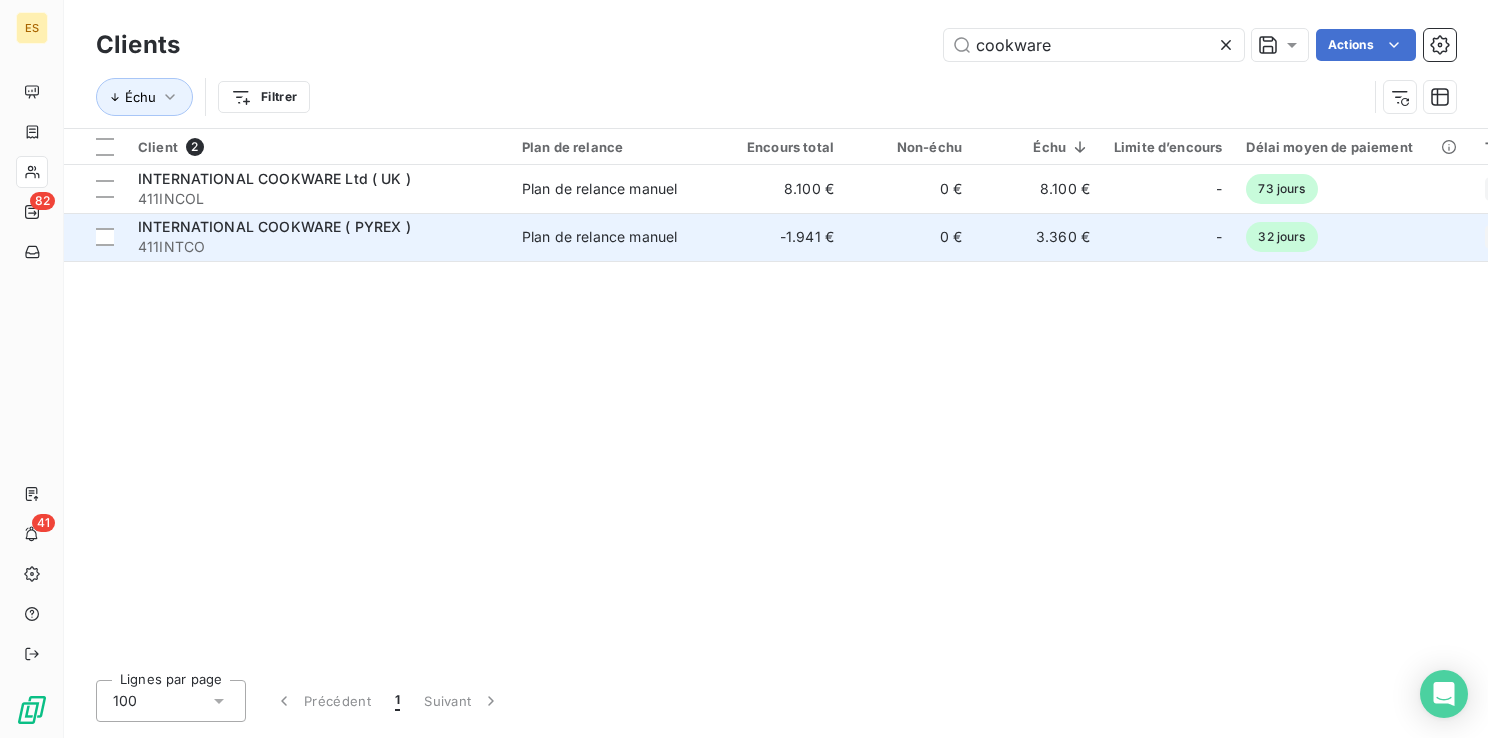 click on "Plan de relance manuel" at bounding box center [599, 237] 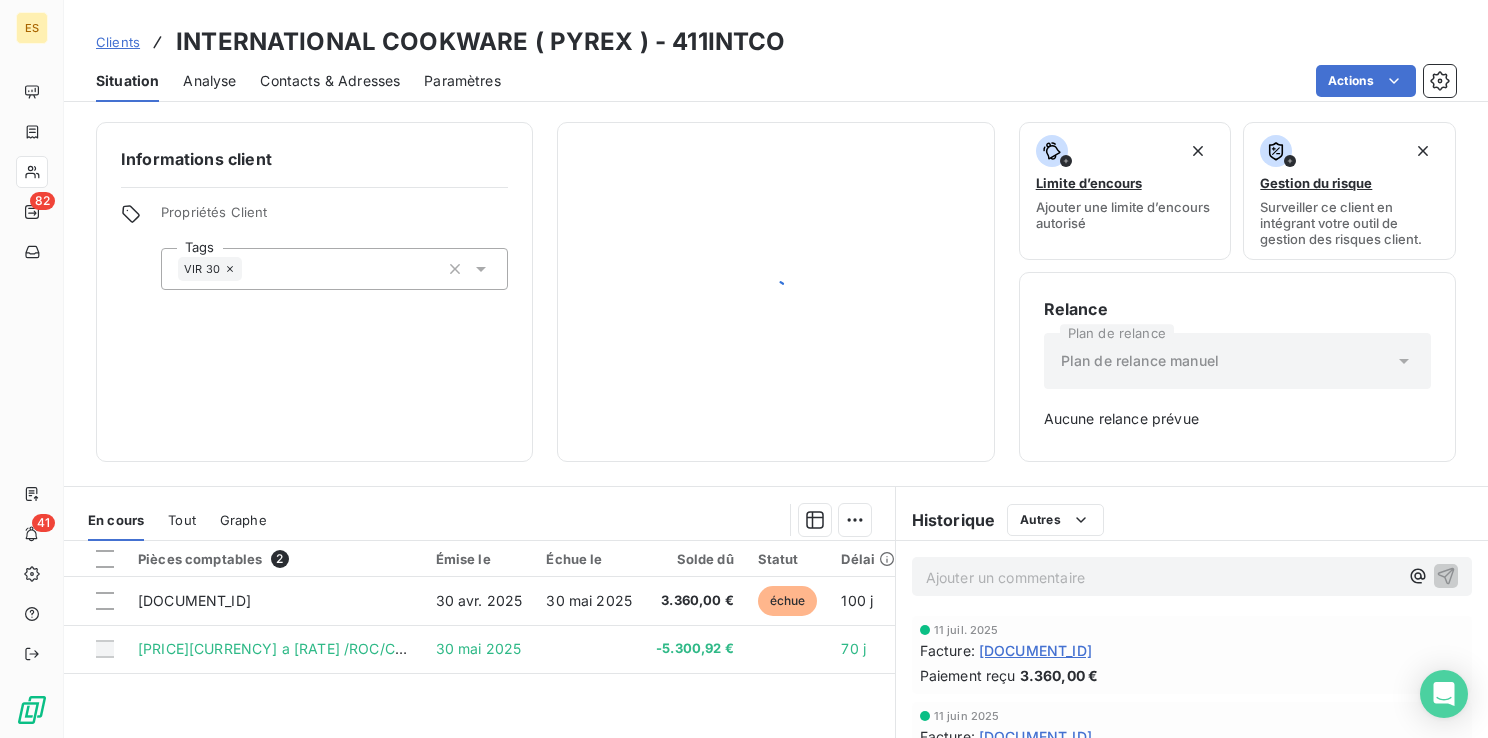 click at bounding box center [775, 292] 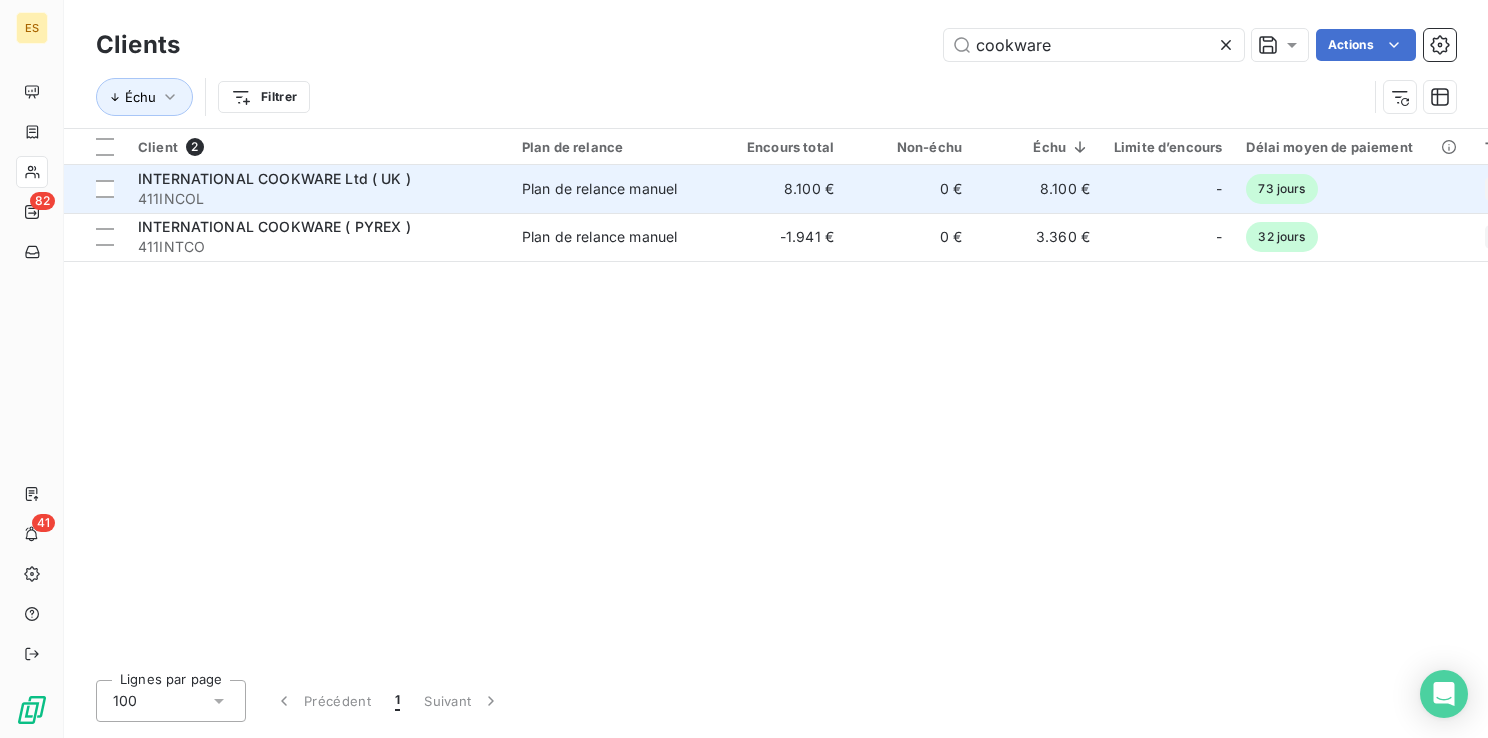 click on "411INCOL" at bounding box center [318, 199] 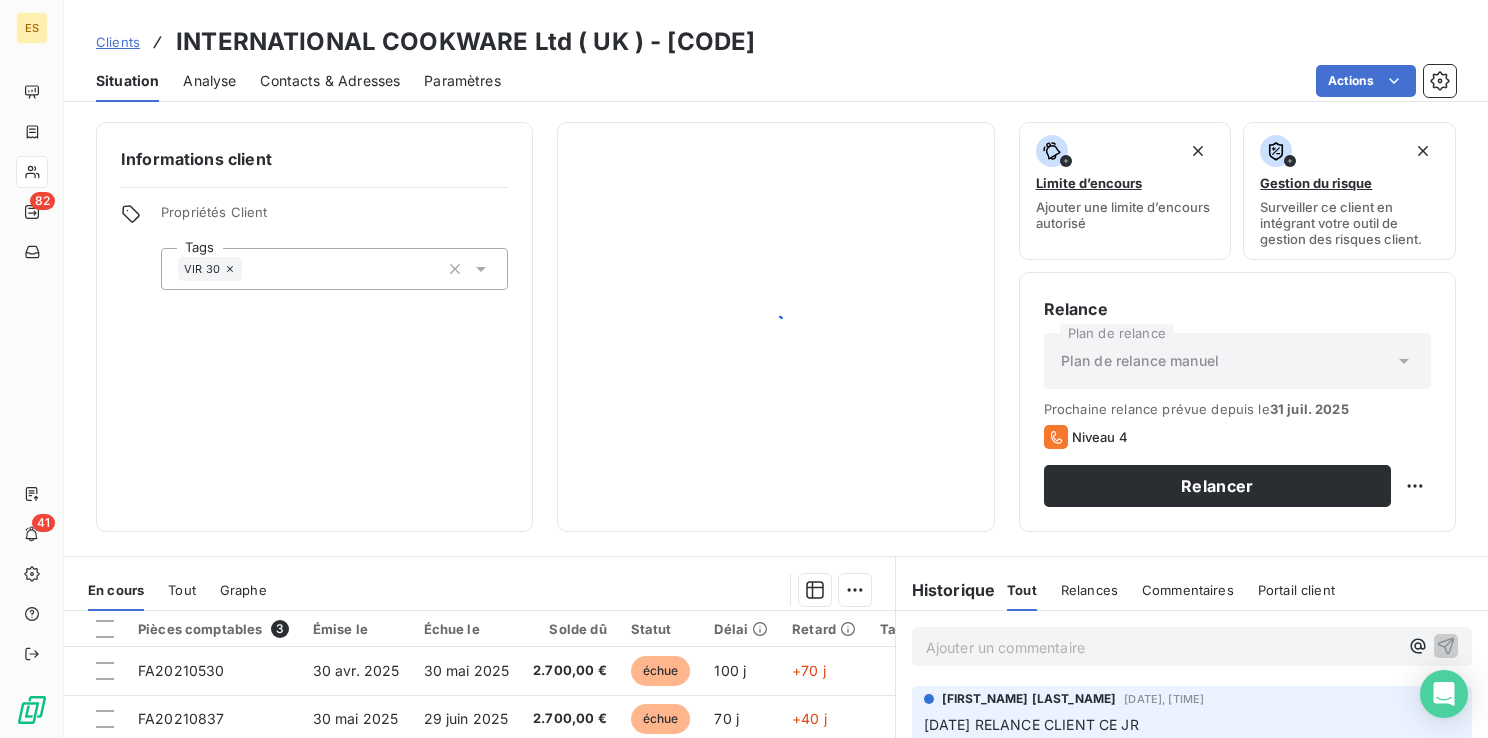 click on "Informations client Propriétés Client Tags VIR 30" at bounding box center [314, 327] 